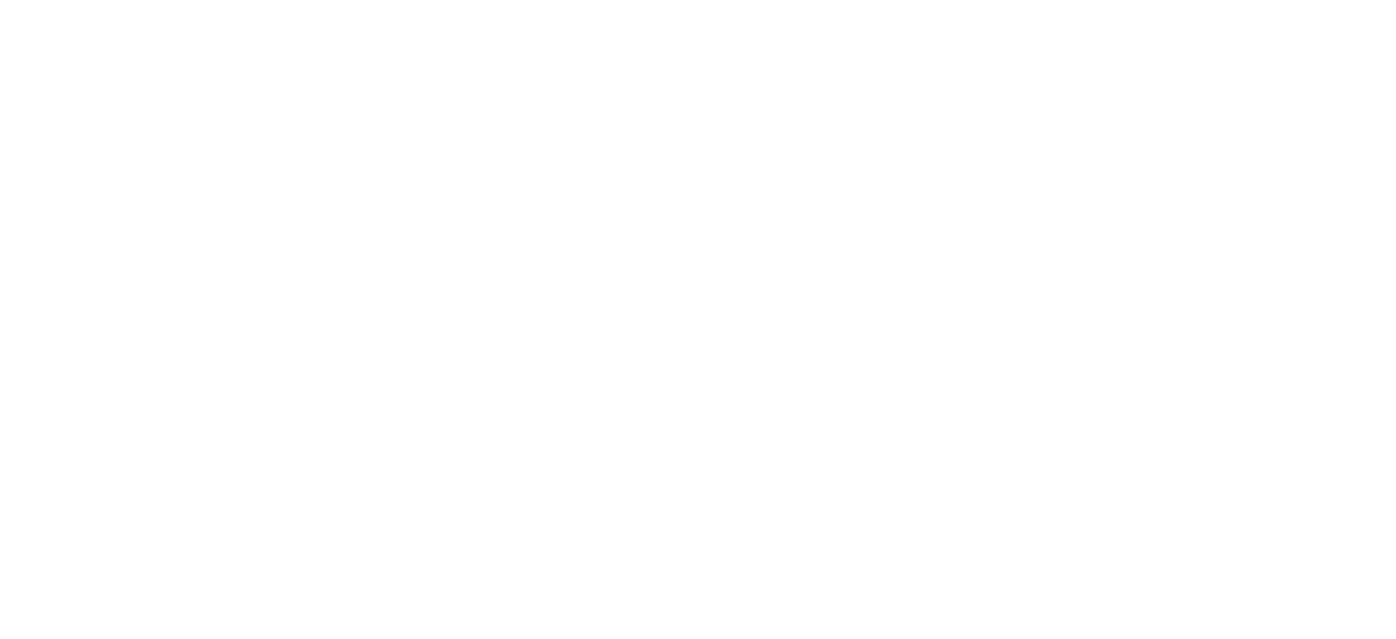 scroll, scrollTop: 0, scrollLeft: 0, axis: both 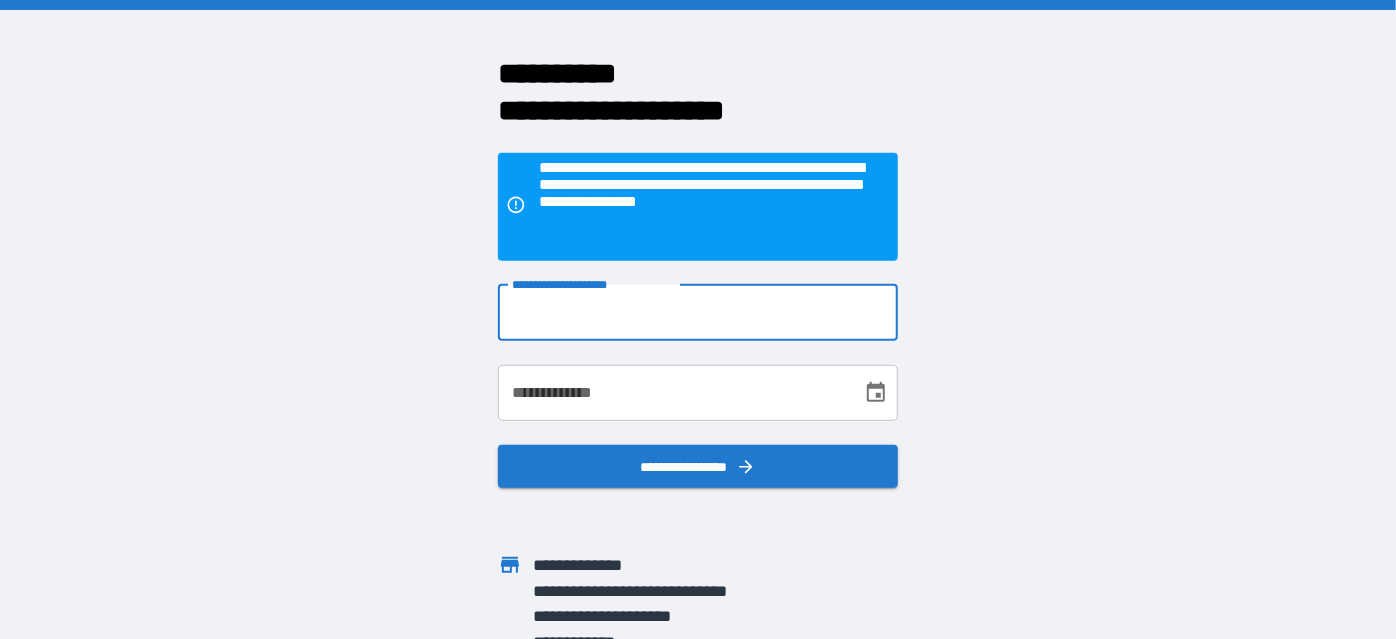 click on "**********" at bounding box center (698, 312) 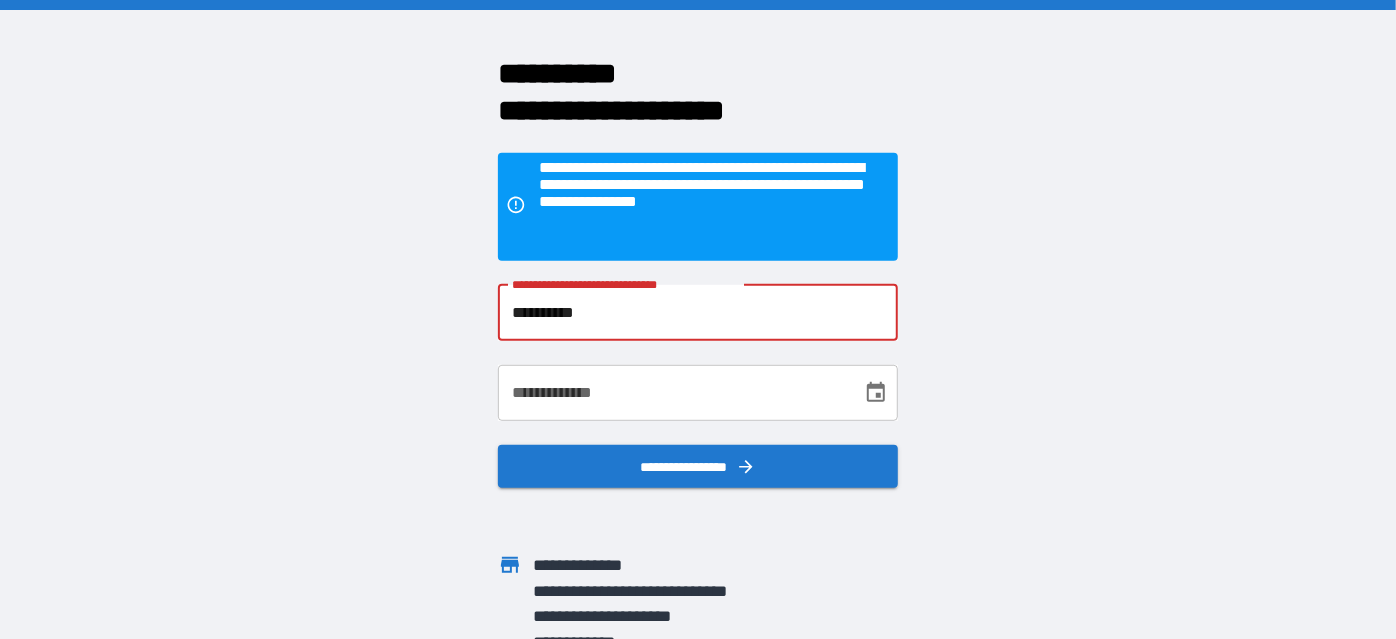 drag, startPoint x: 702, startPoint y: 300, endPoint x: 333, endPoint y: 308, distance: 369.0867 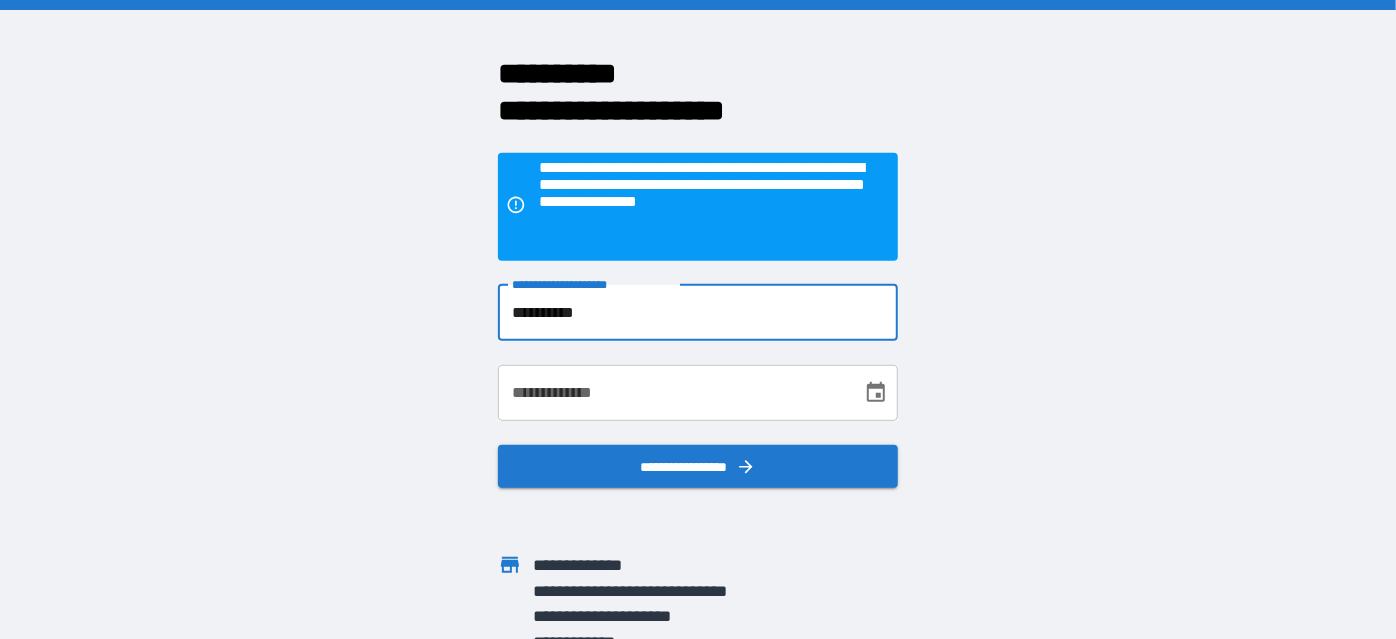 type on "**********" 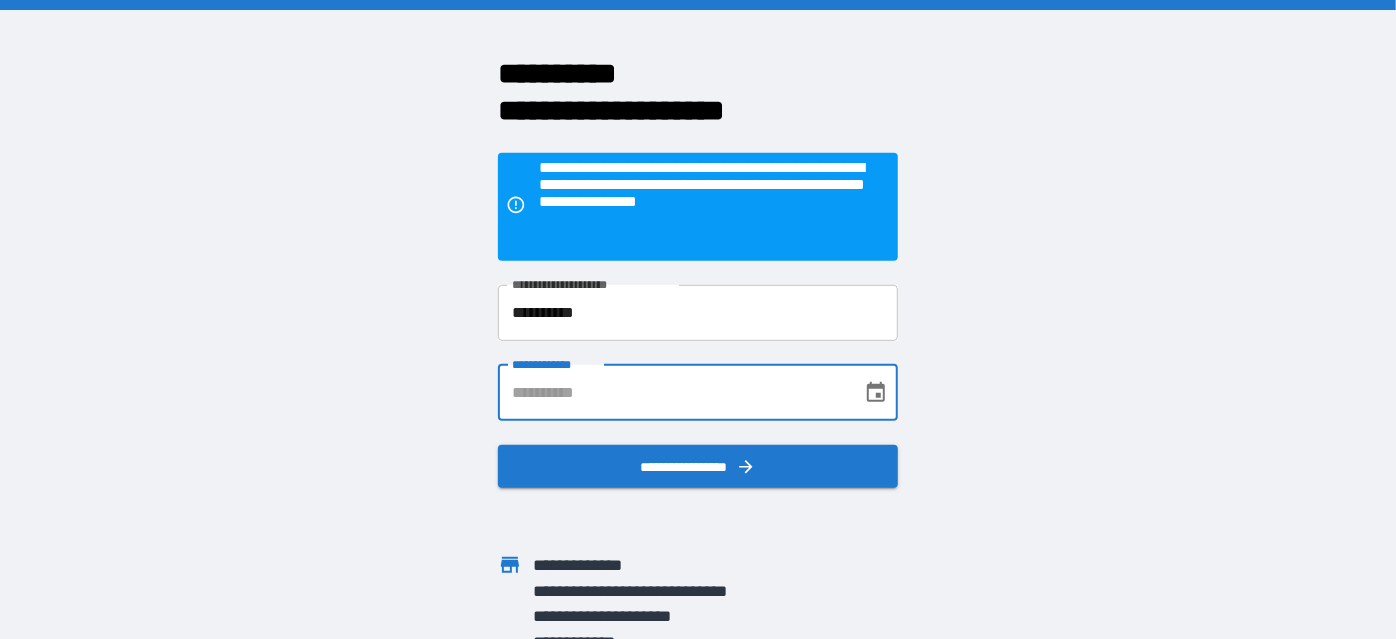 click on "**********" at bounding box center (673, 392) 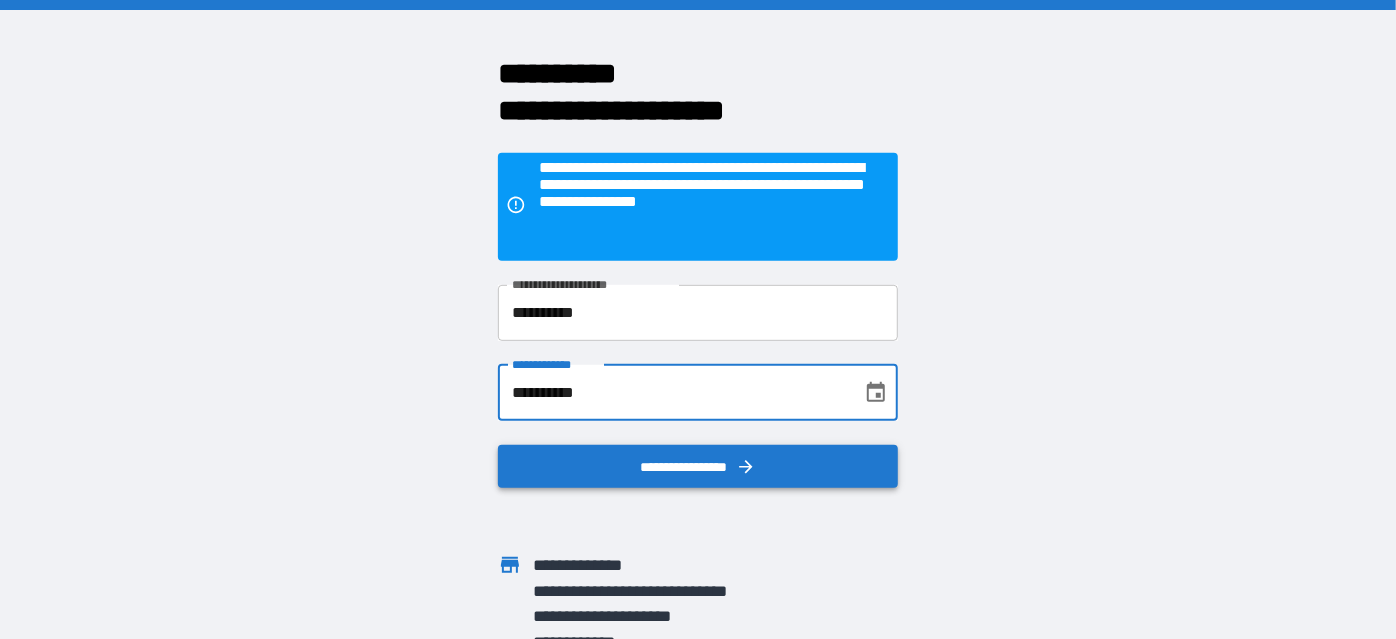 type on "**********" 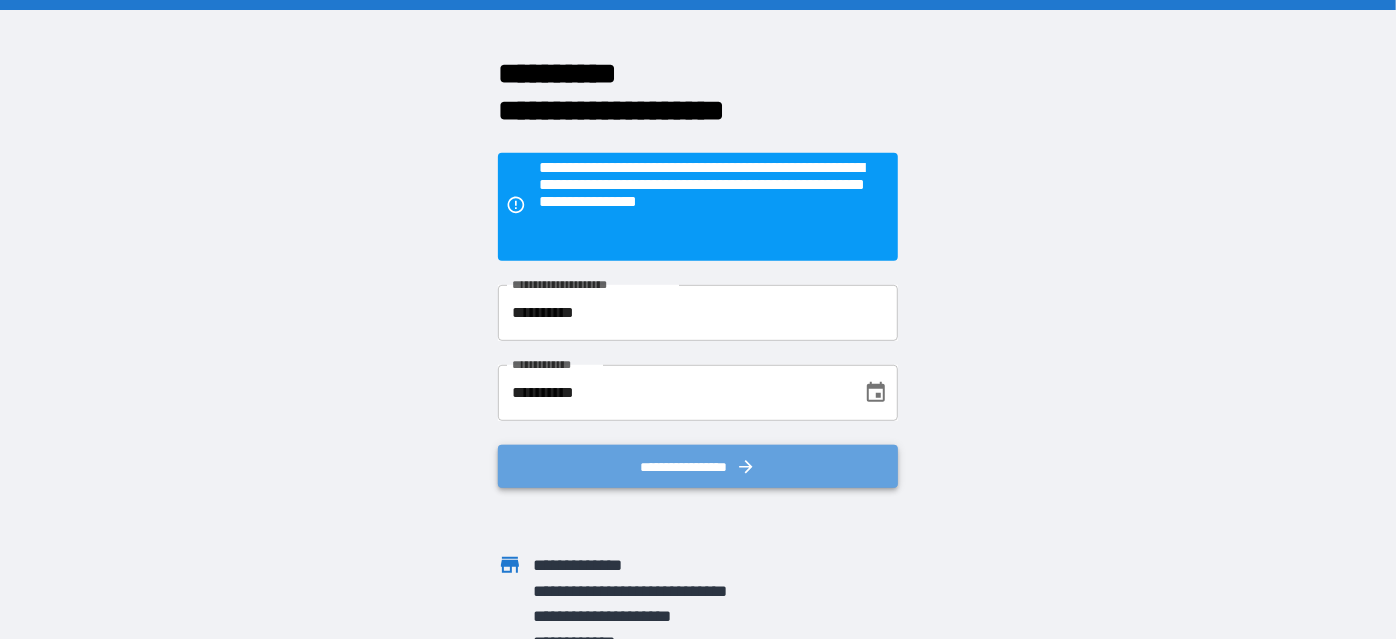 click on "**********" at bounding box center [698, 466] 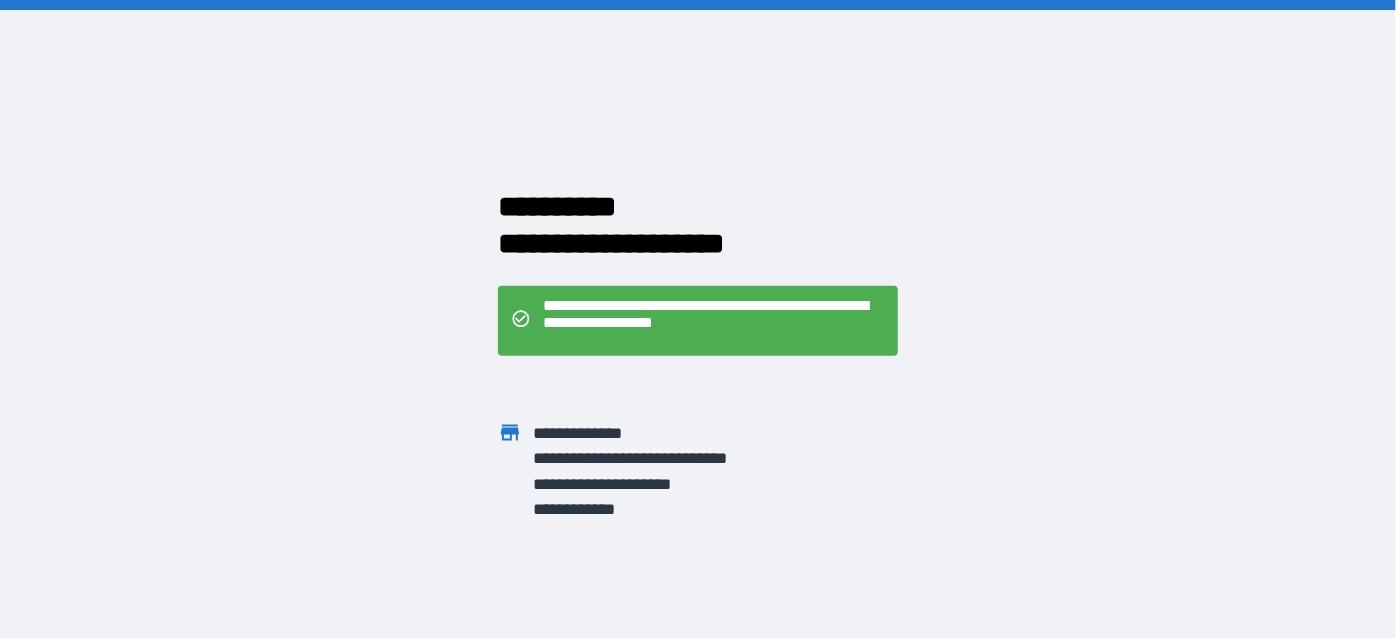 click on "**********" at bounding box center [714, 320] 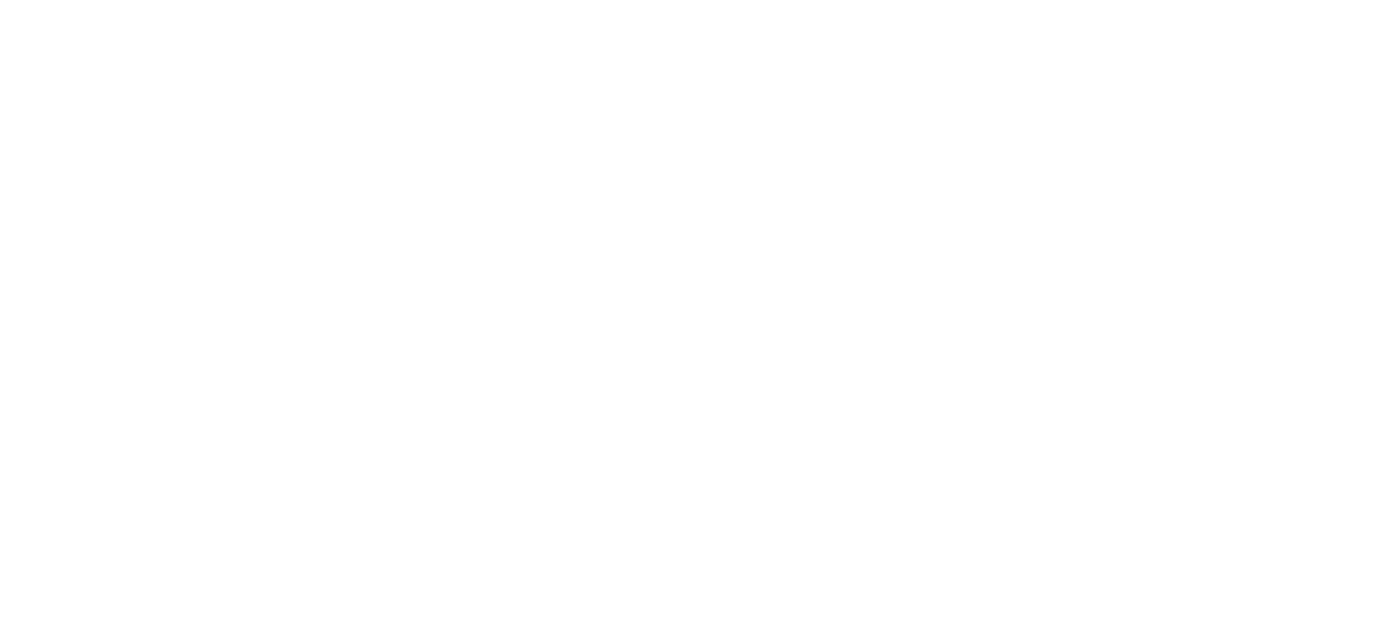 scroll, scrollTop: 0, scrollLeft: 0, axis: both 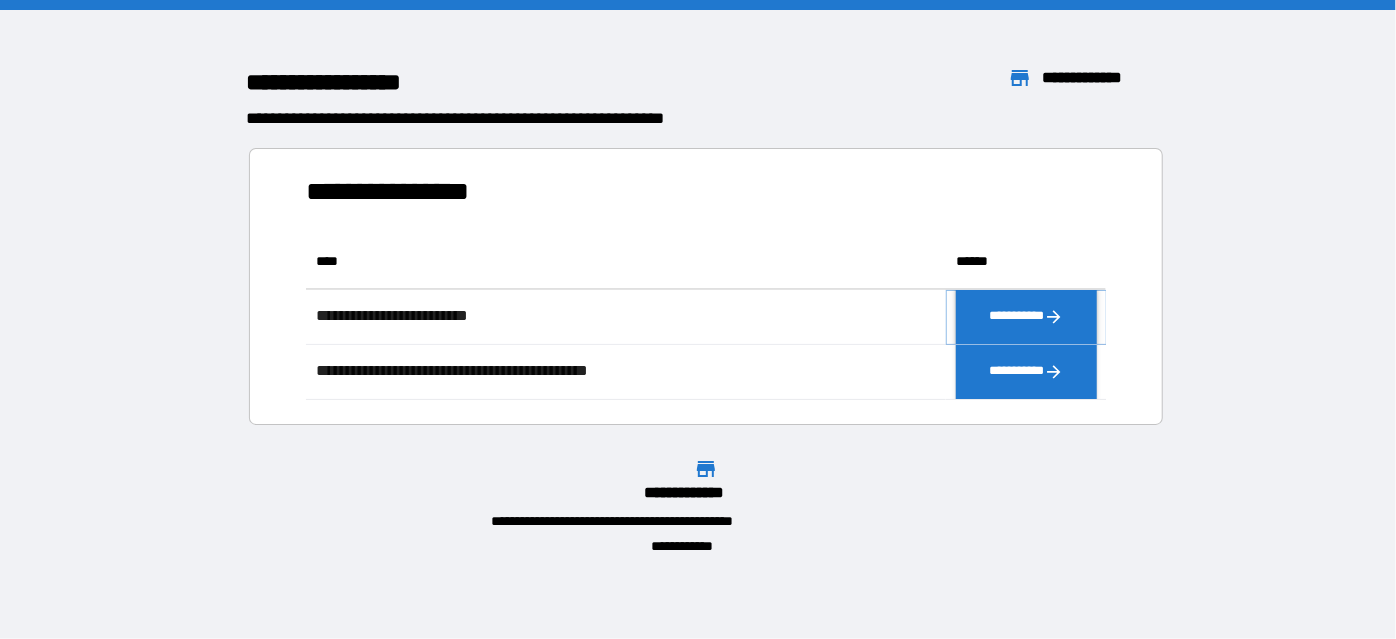 click on "**********" at bounding box center [1026, 316] 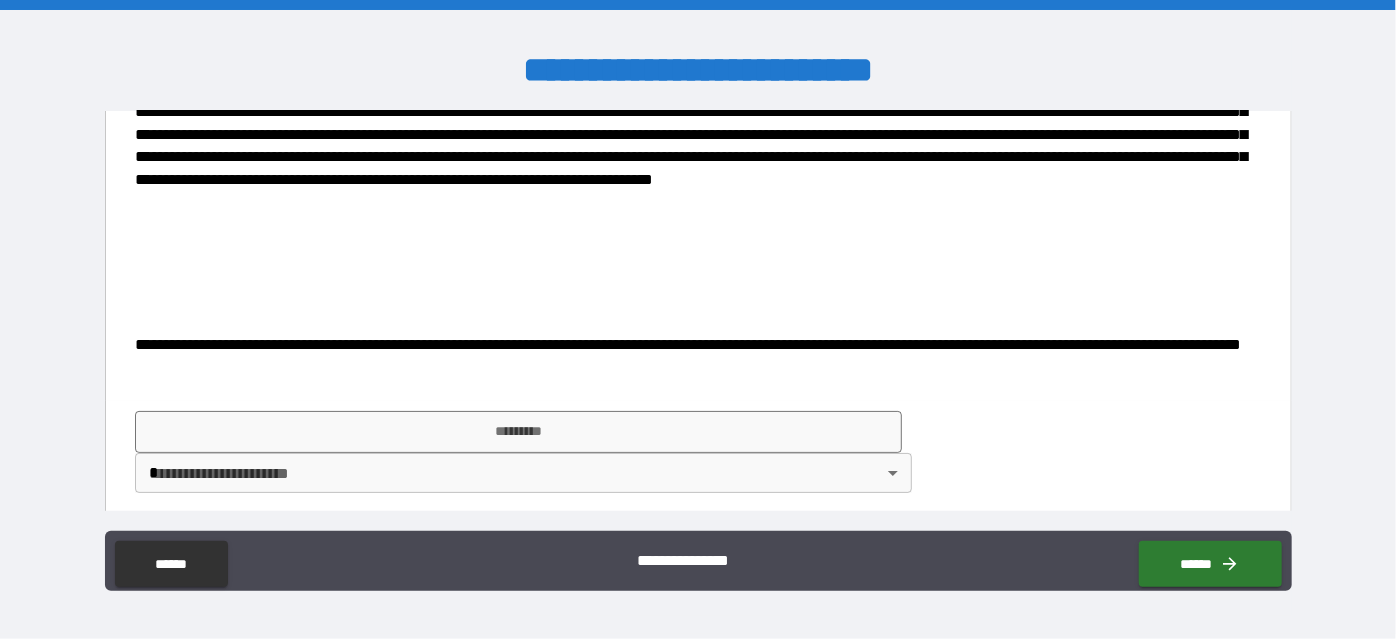 scroll, scrollTop: 97, scrollLeft: 0, axis: vertical 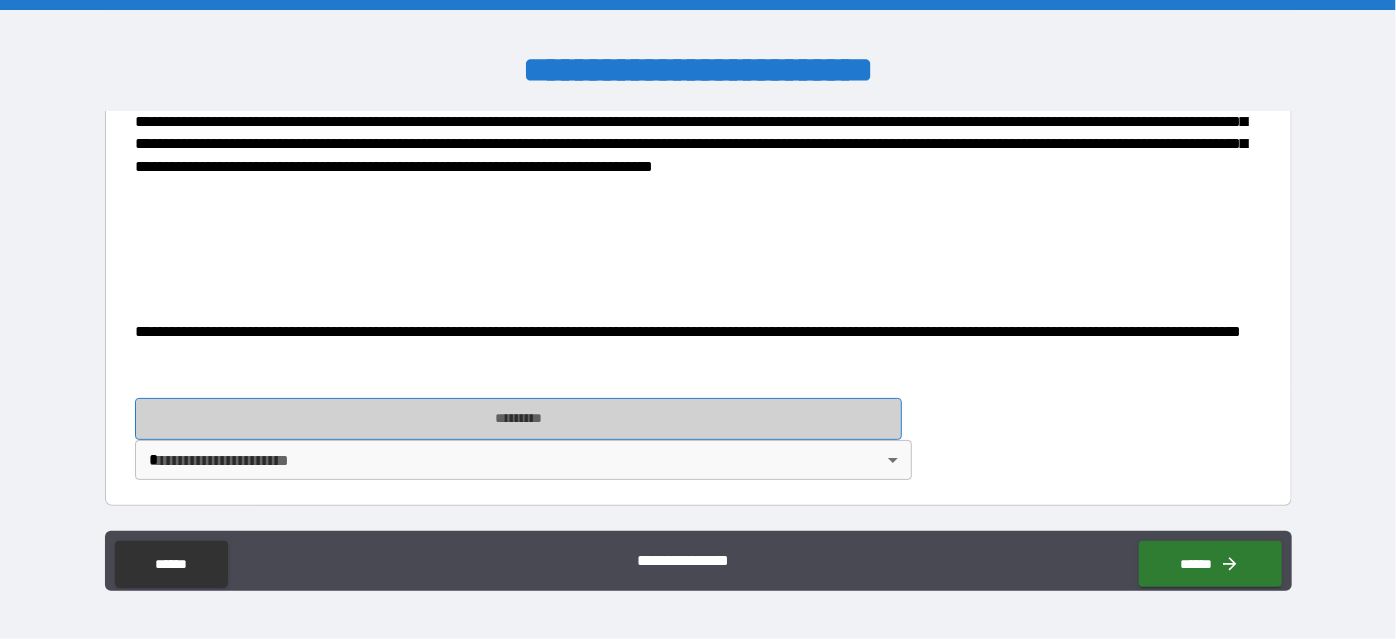 click on "*********" at bounding box center [518, 419] 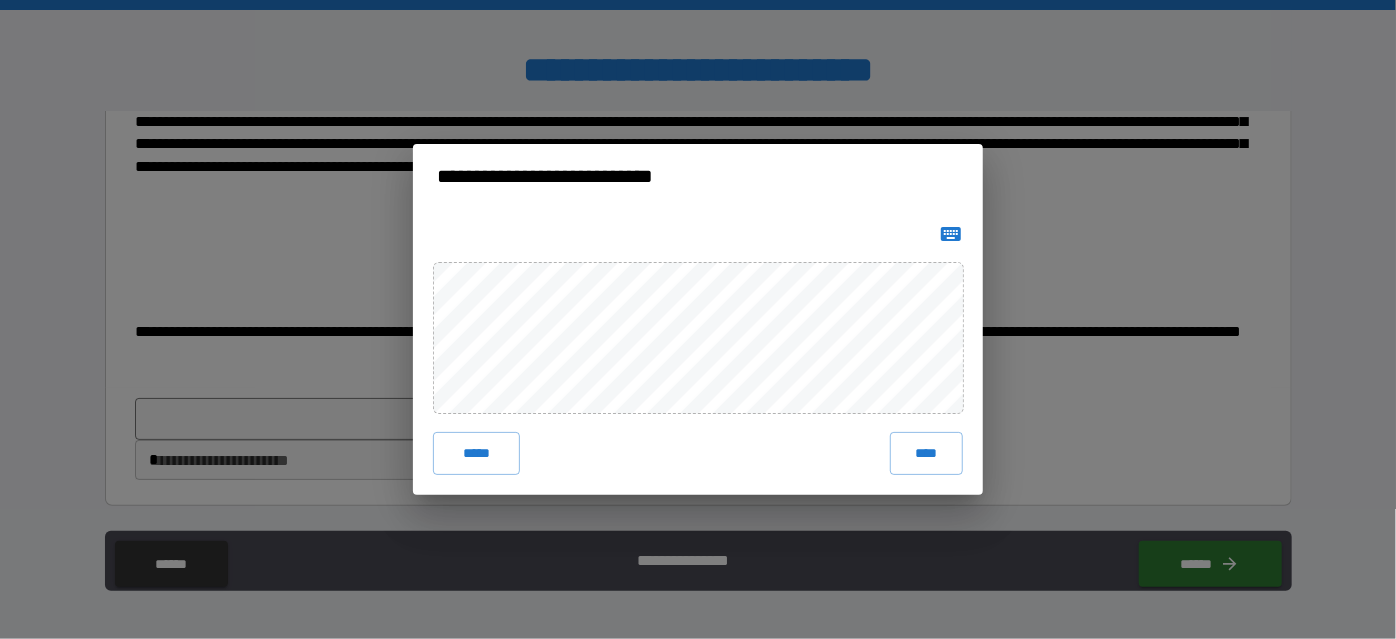 click at bounding box center [951, 234] 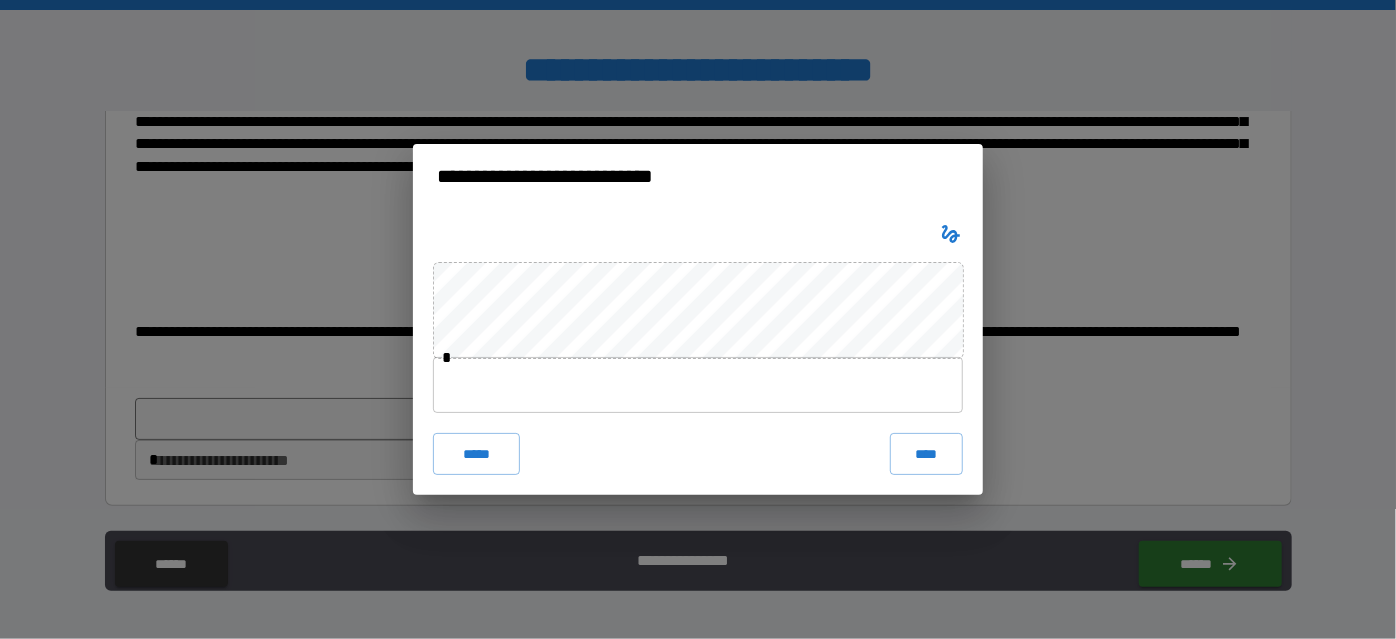 type 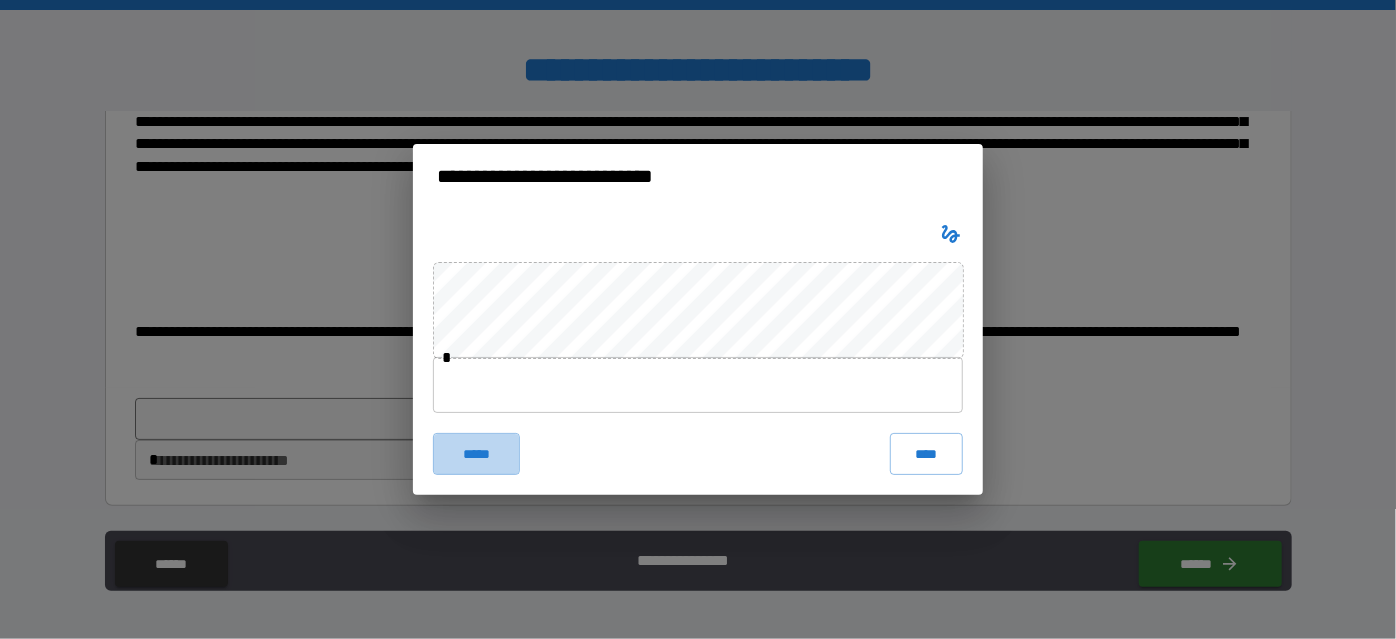 drag, startPoint x: 498, startPoint y: 454, endPoint x: 557, endPoint y: 422, distance: 67.11929 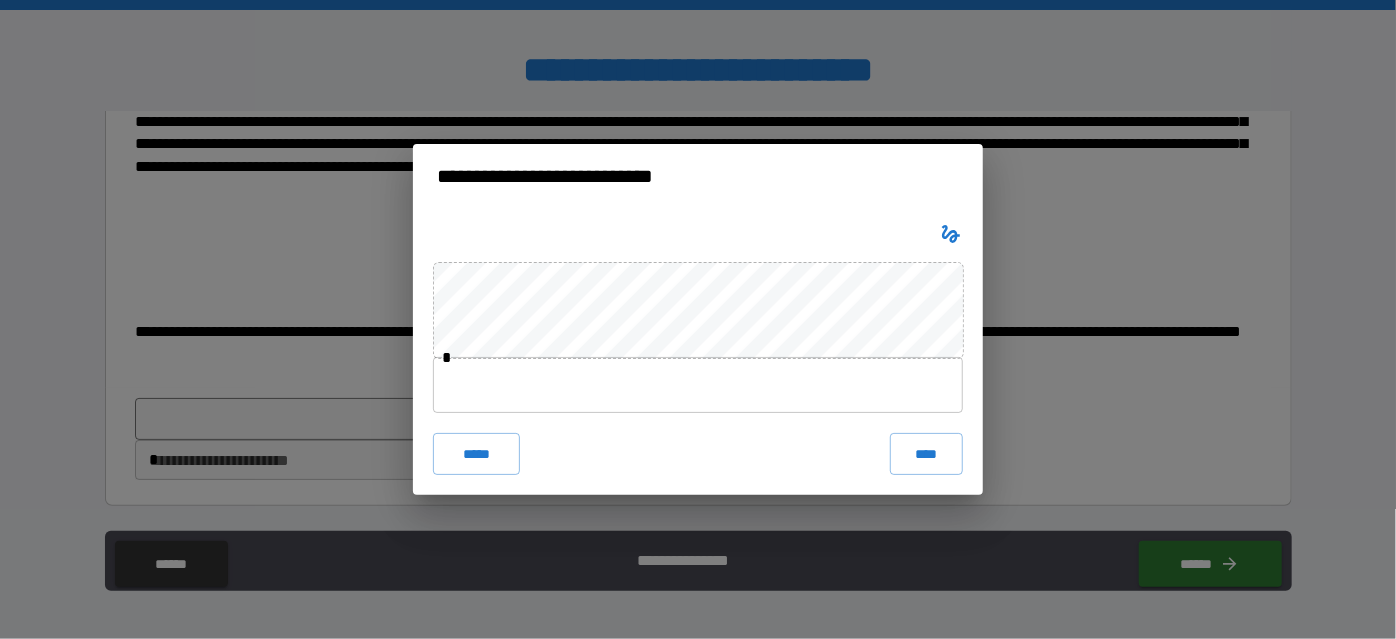 click at bounding box center [951, 234] 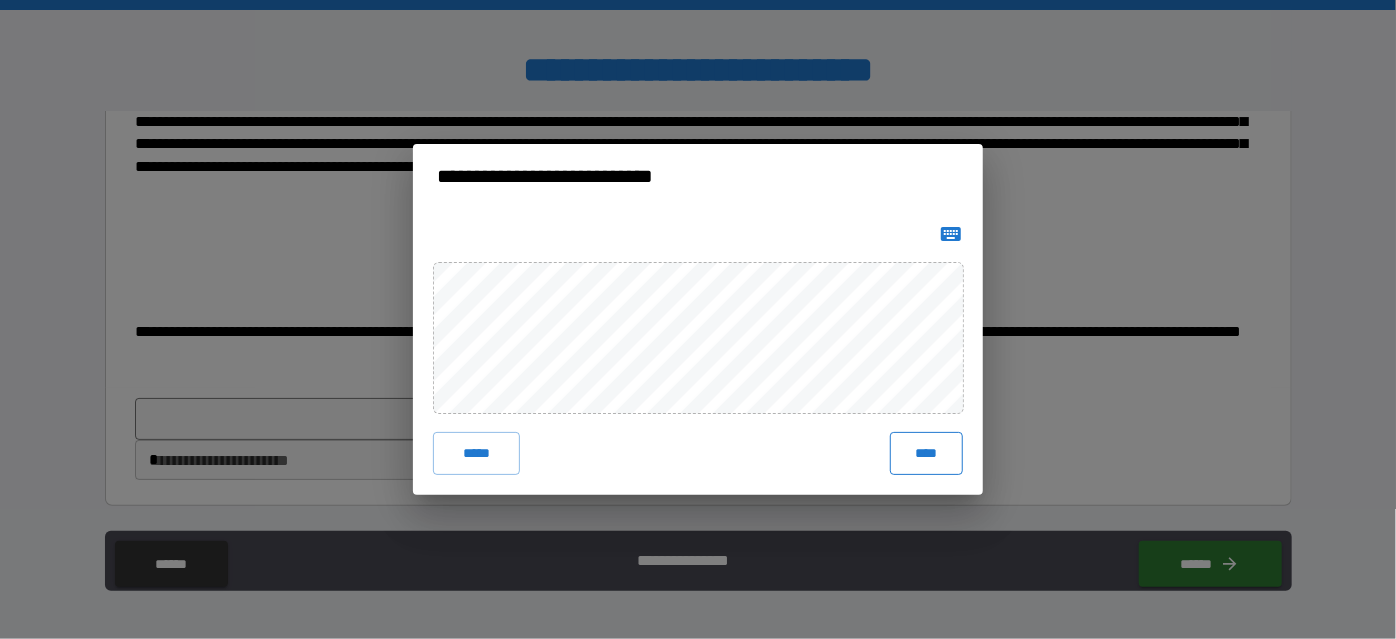click on "****" at bounding box center [926, 453] 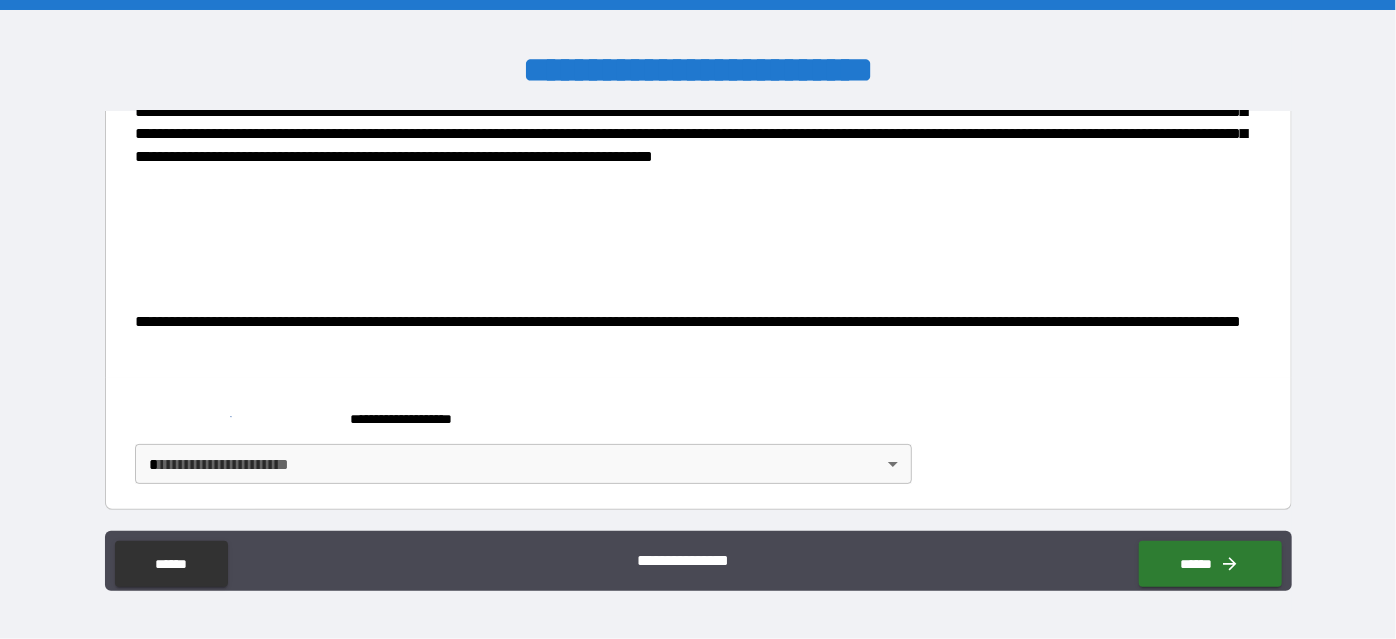 click on "**********" at bounding box center [698, 319] 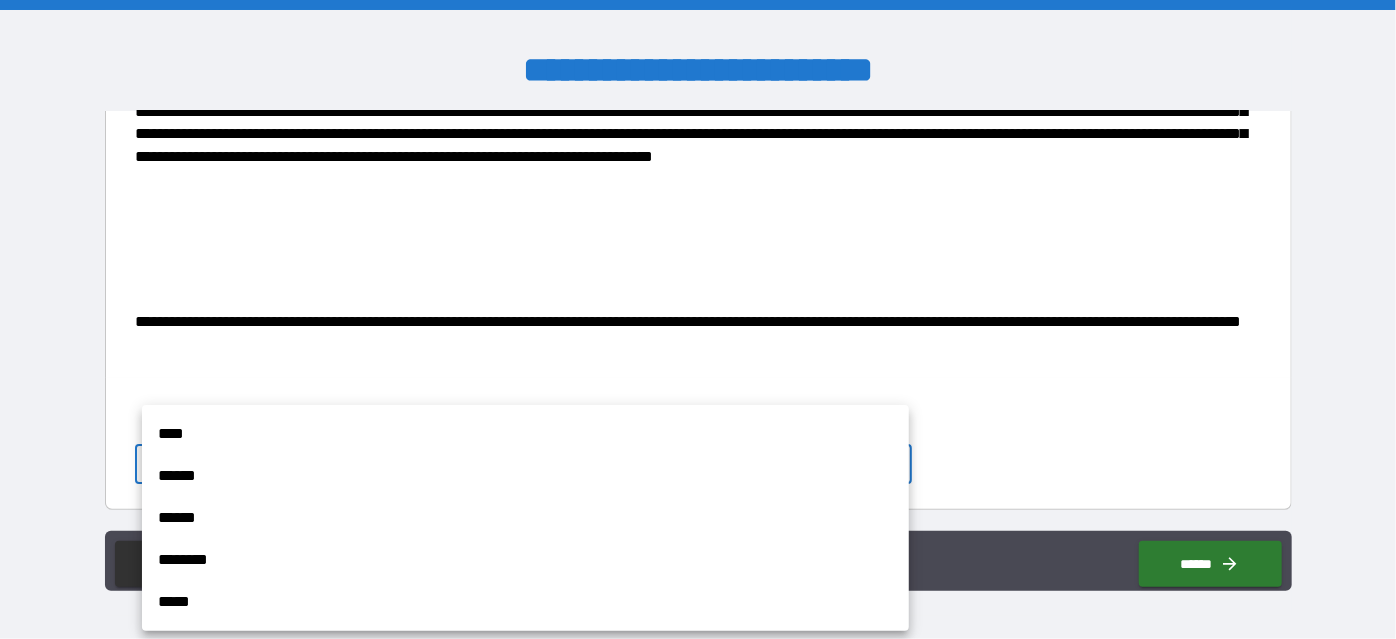 click on "****" at bounding box center (525, 434) 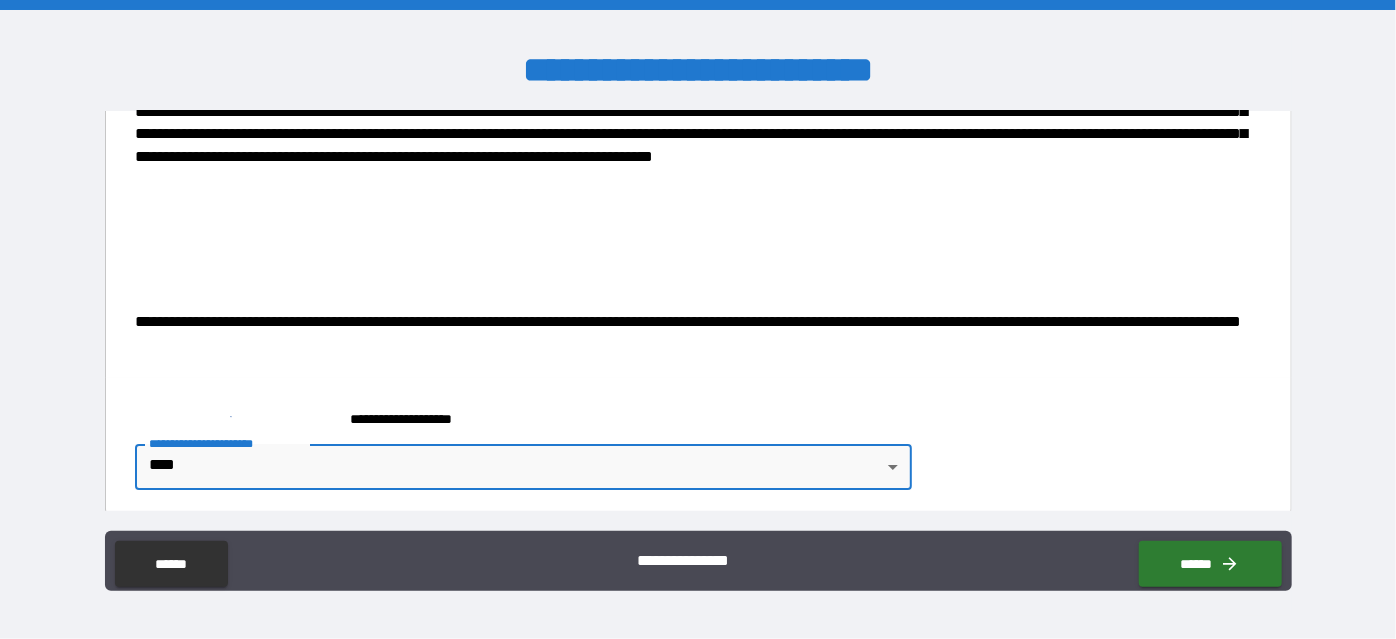 scroll, scrollTop: 112, scrollLeft: 0, axis: vertical 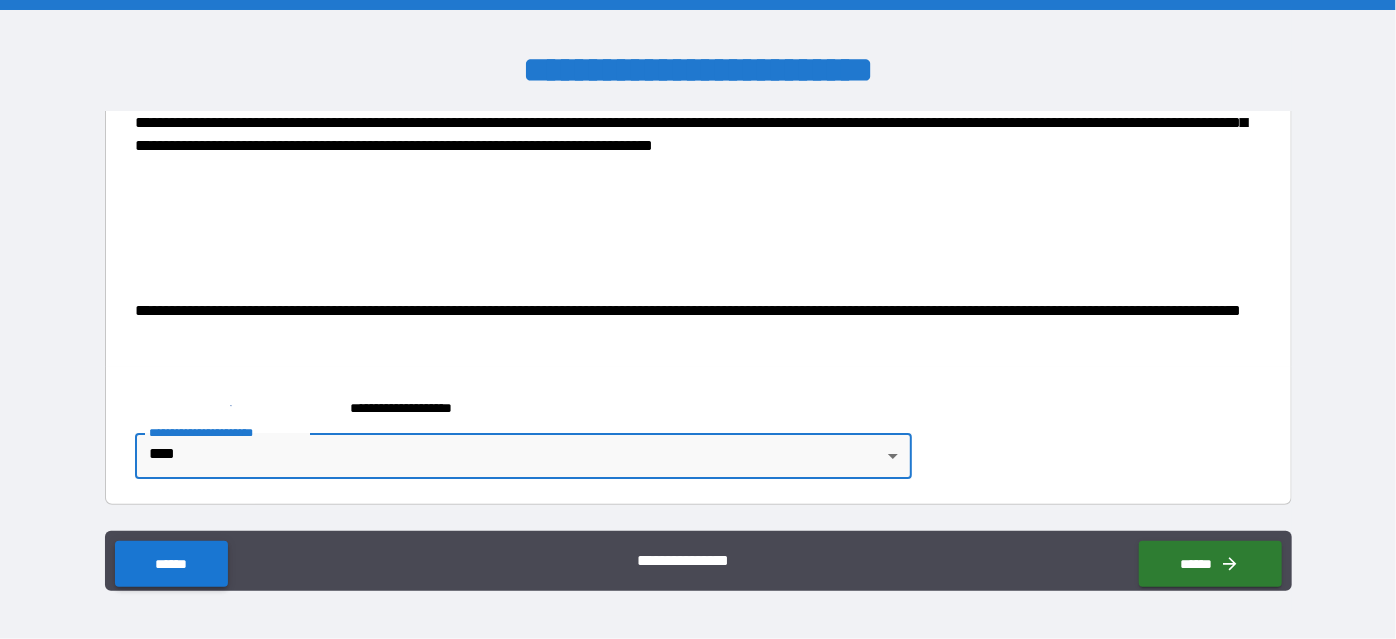 click on "******" at bounding box center [171, 564] 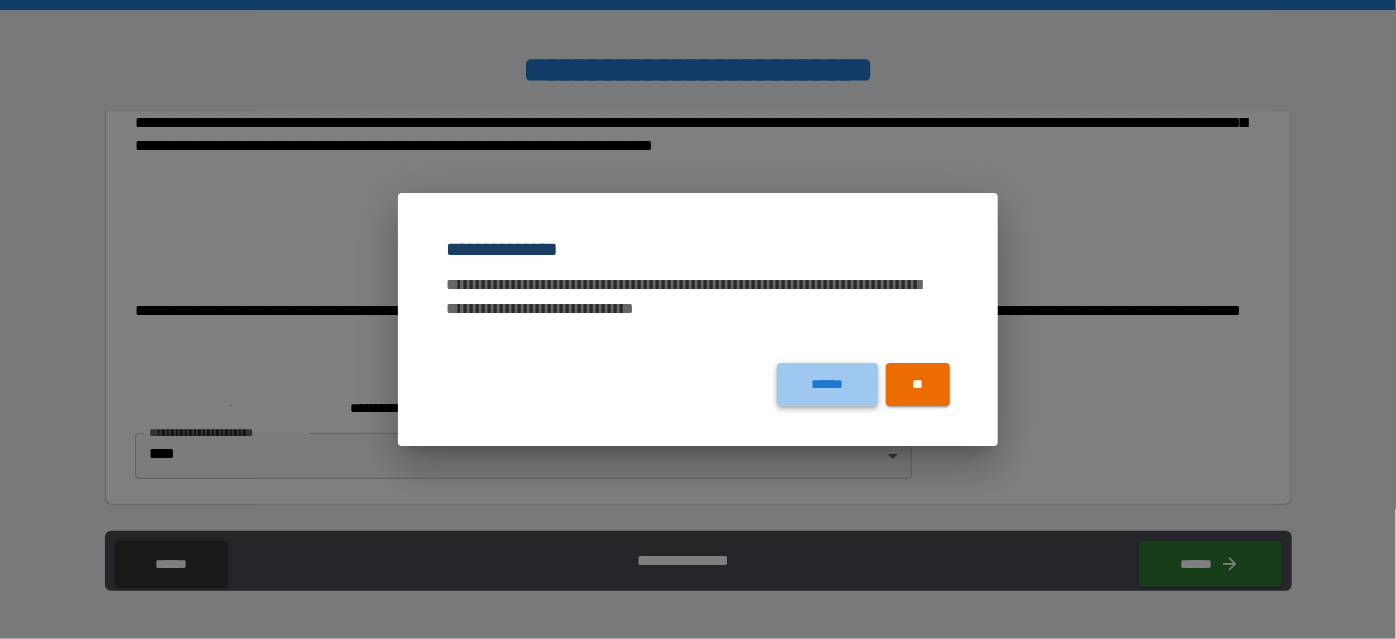 click on "******" at bounding box center (827, 384) 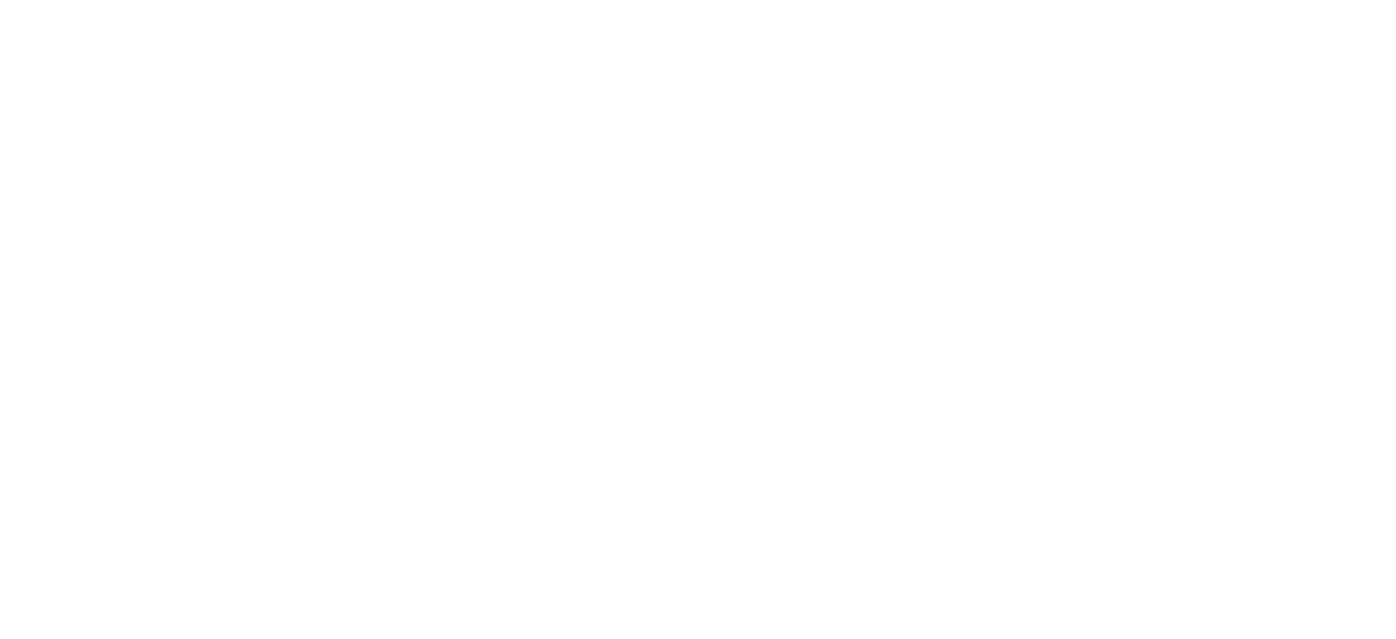 scroll, scrollTop: 0, scrollLeft: 0, axis: both 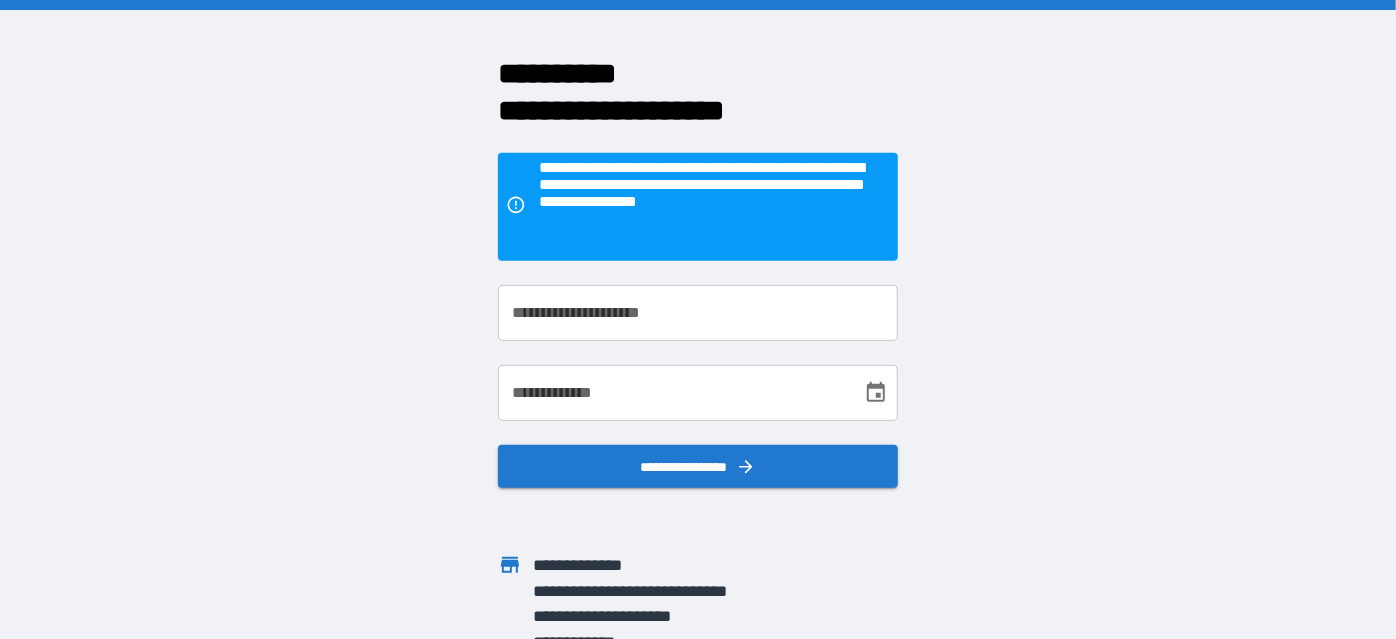 click on "**********" at bounding box center [698, 312] 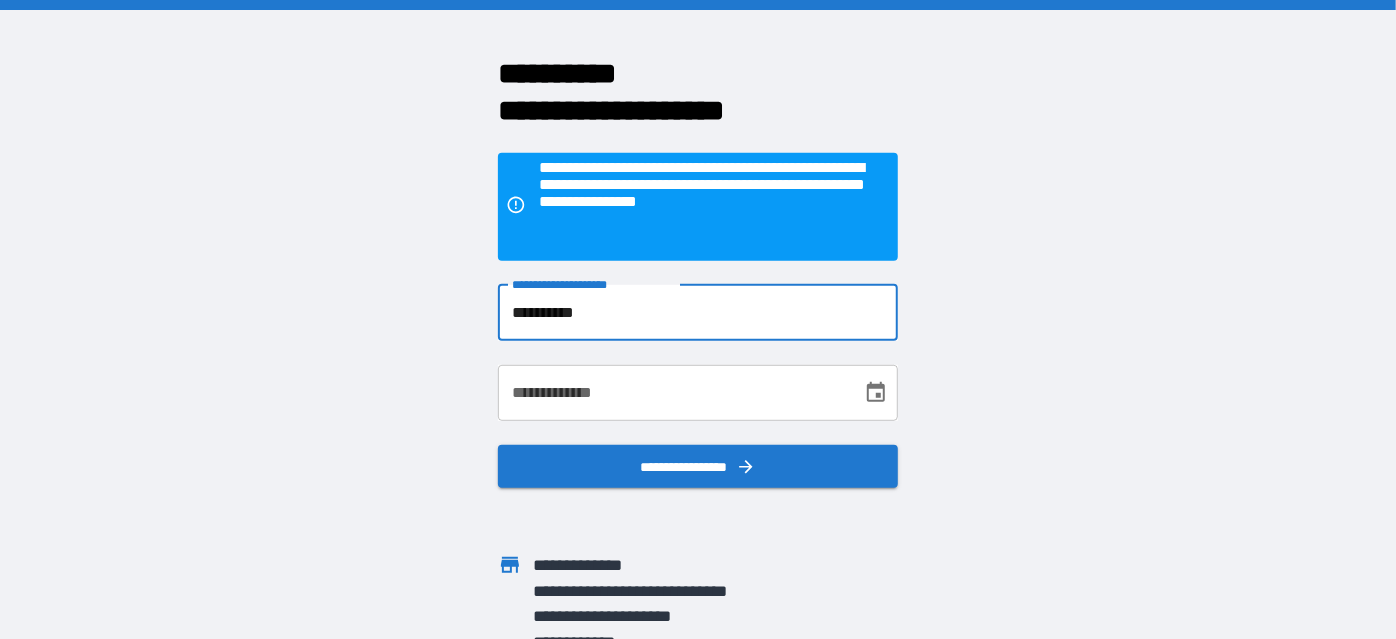 type on "**********" 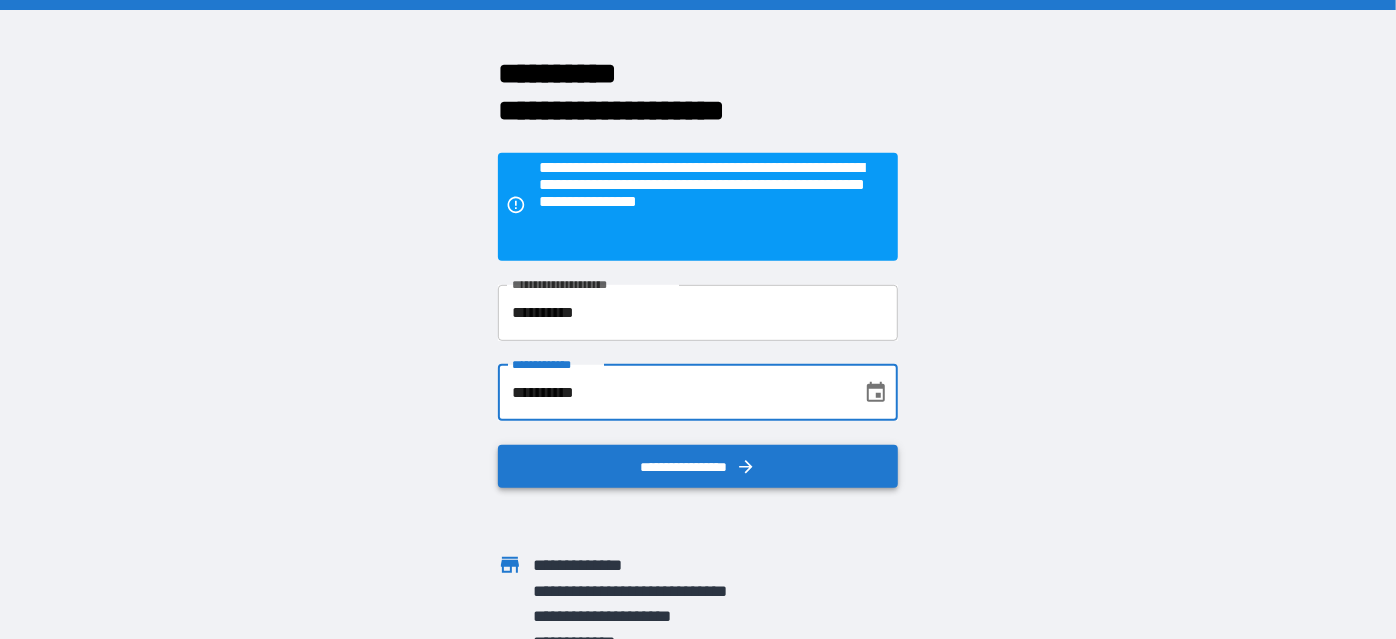 type on "**********" 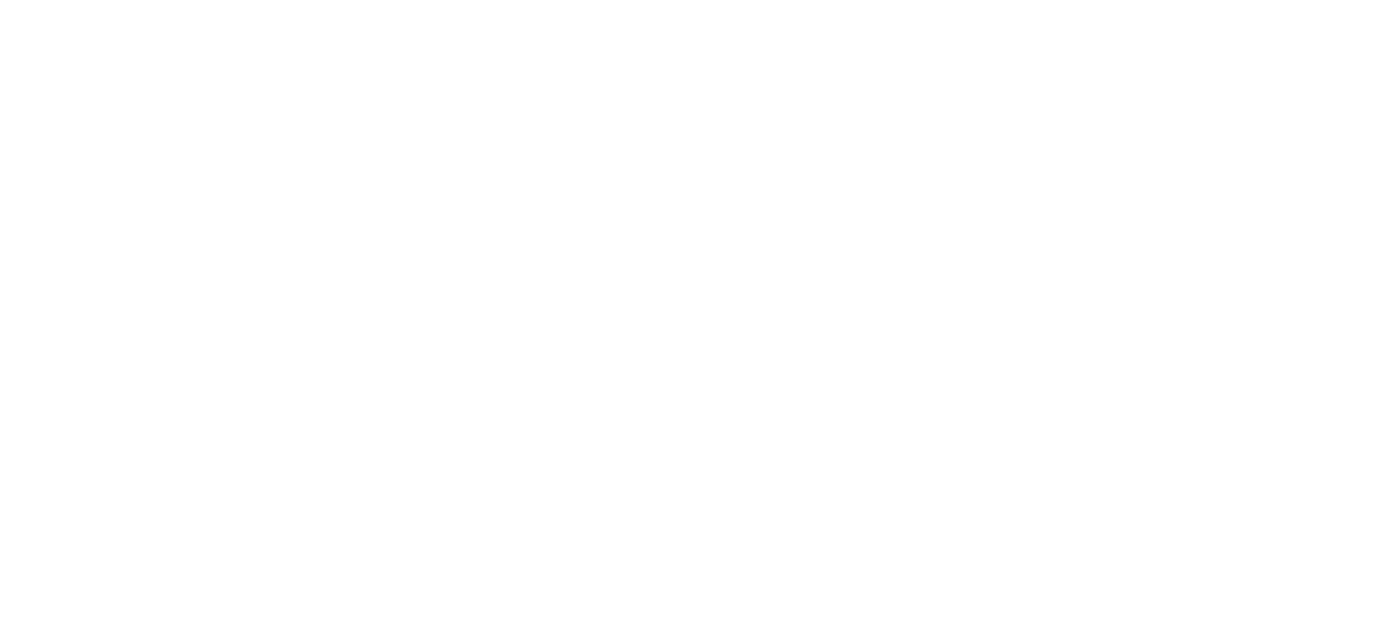 scroll, scrollTop: 0, scrollLeft: 0, axis: both 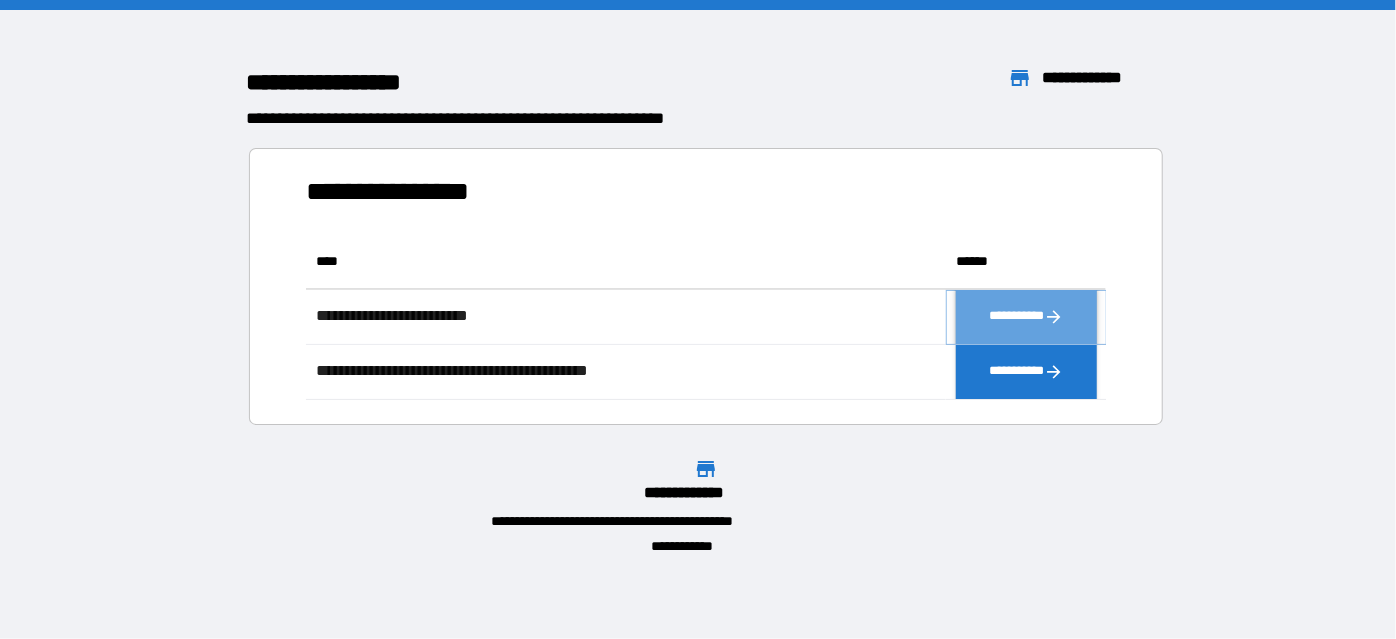 click on "**********" at bounding box center (1026, 316) 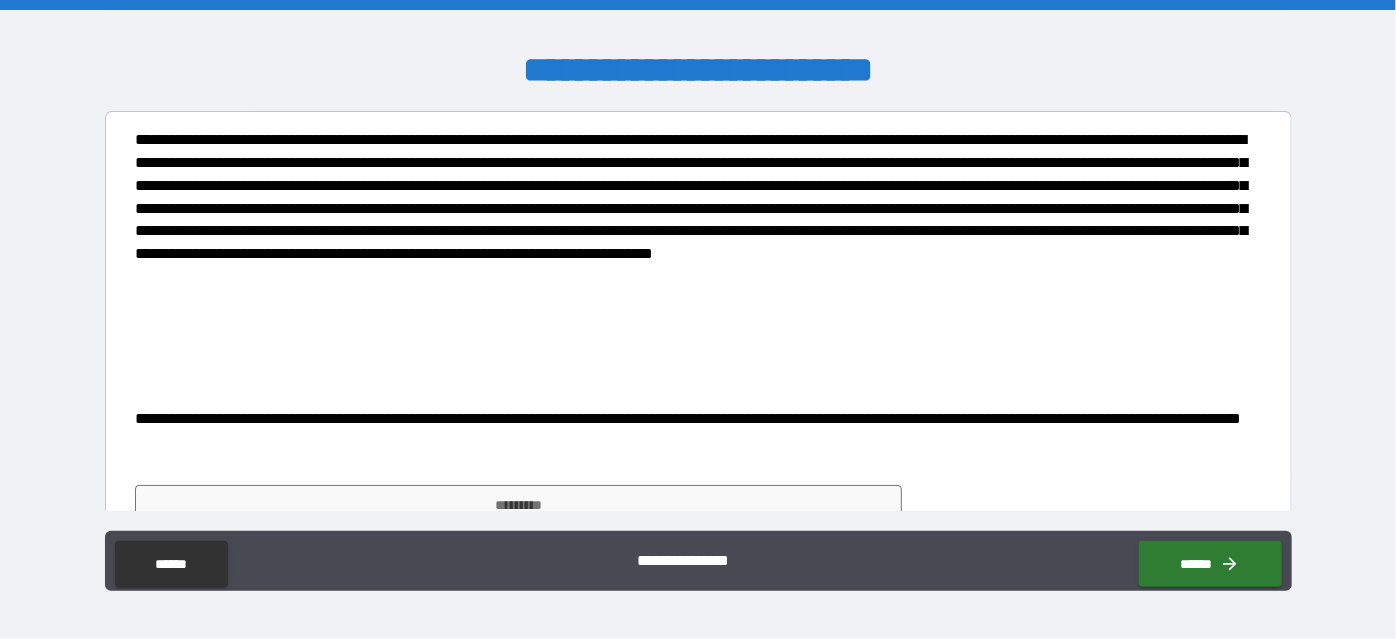 scroll, scrollTop: 97, scrollLeft: 0, axis: vertical 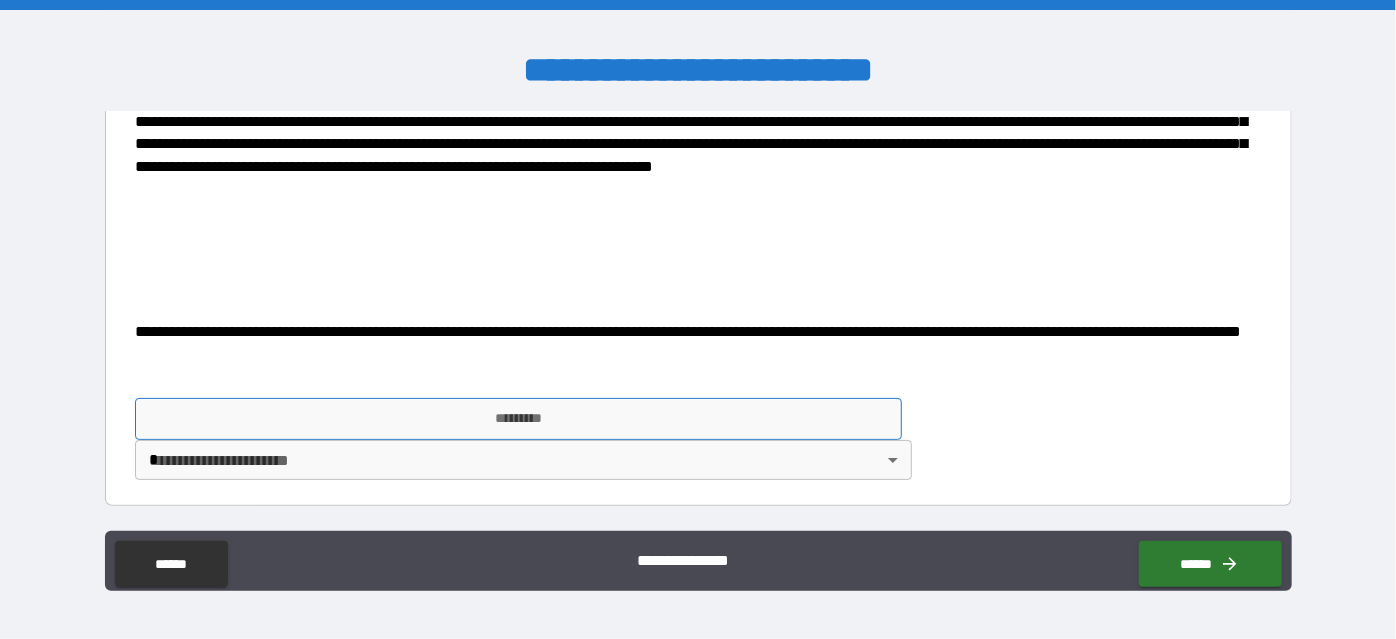click on "*********" at bounding box center [518, 419] 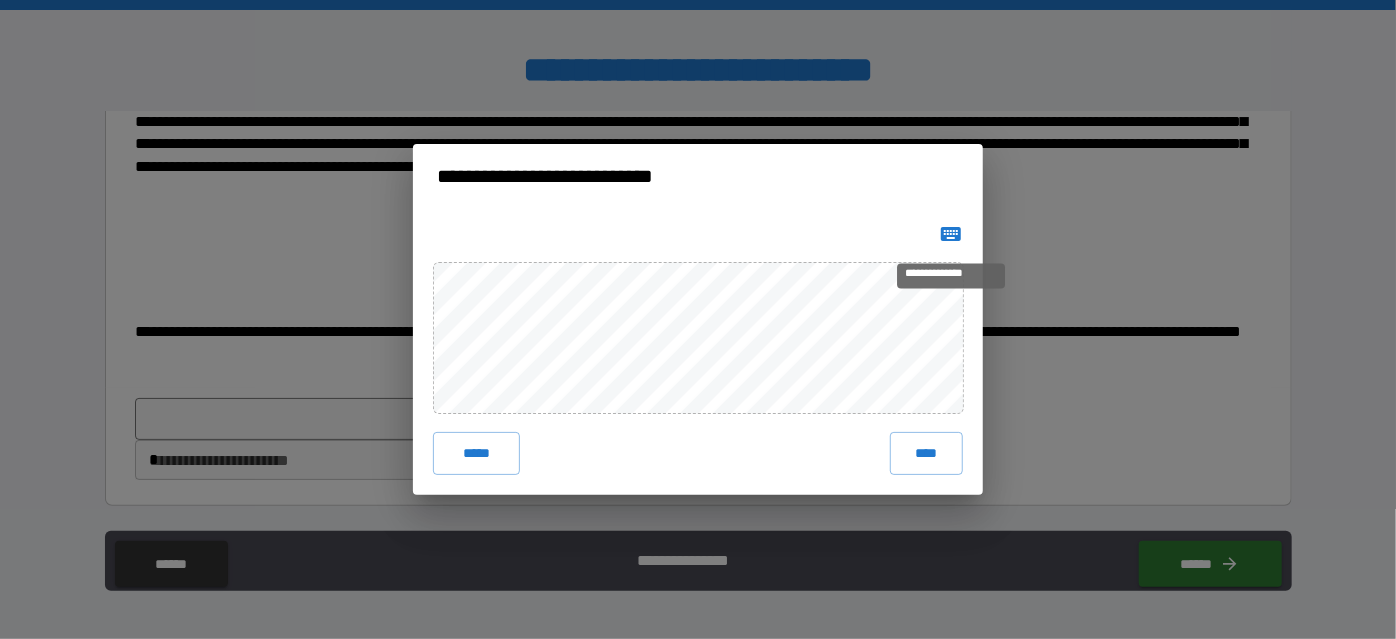 click at bounding box center [951, 234] 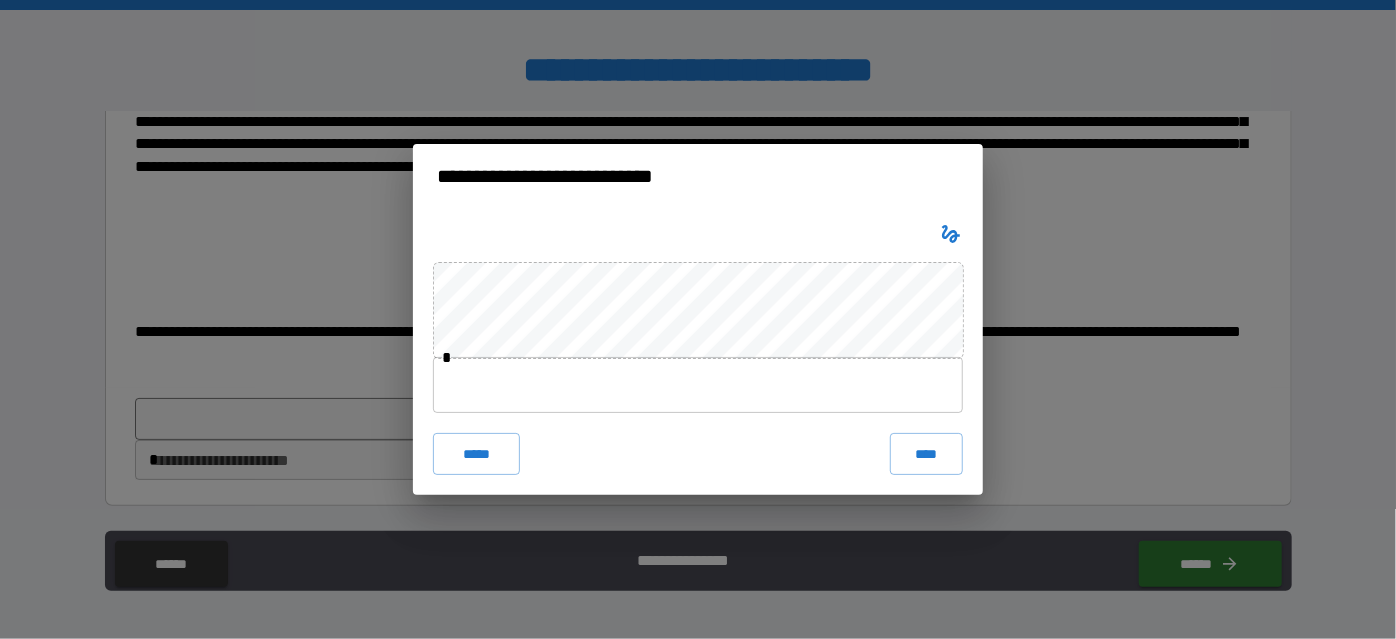 click at bounding box center (698, 385) 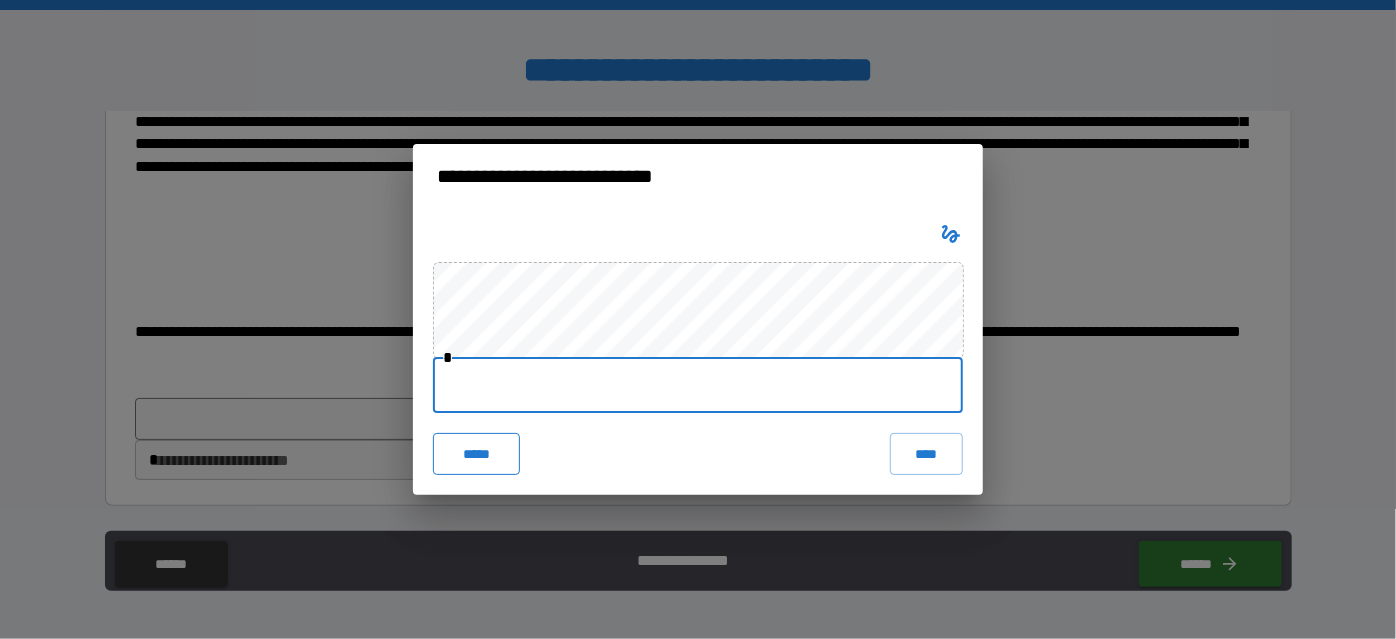 click on "*****" at bounding box center [476, 454] 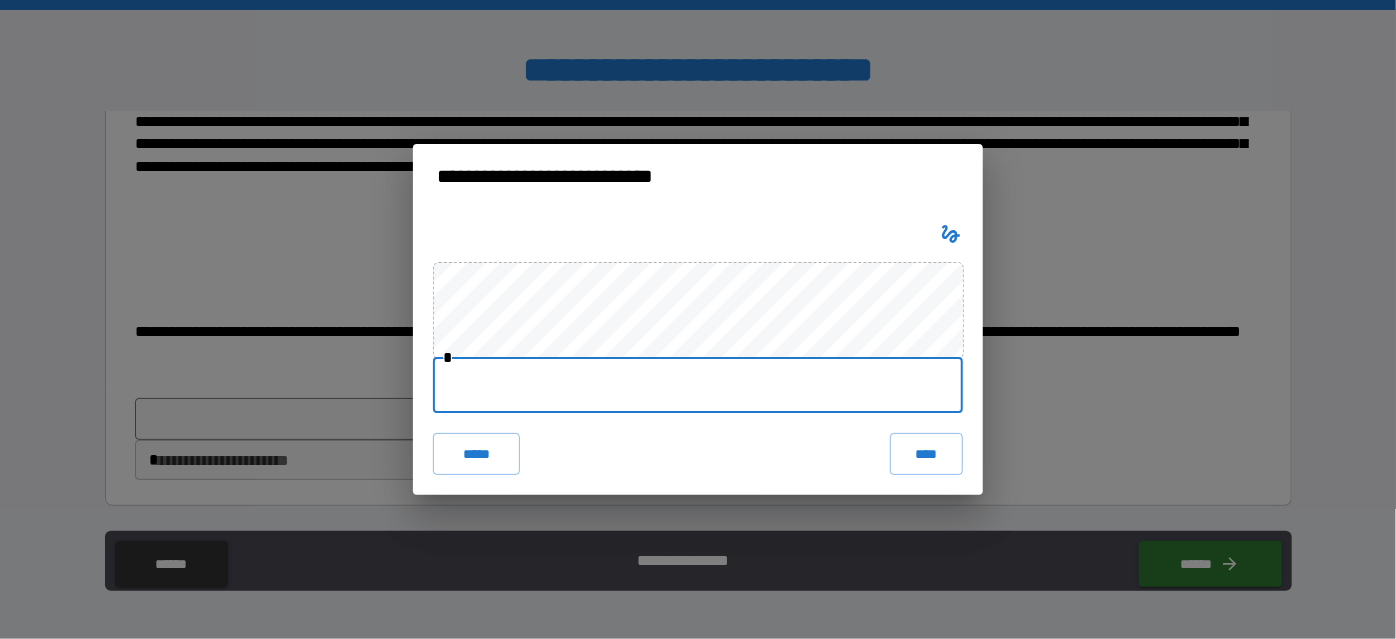 click at bounding box center [698, 385] 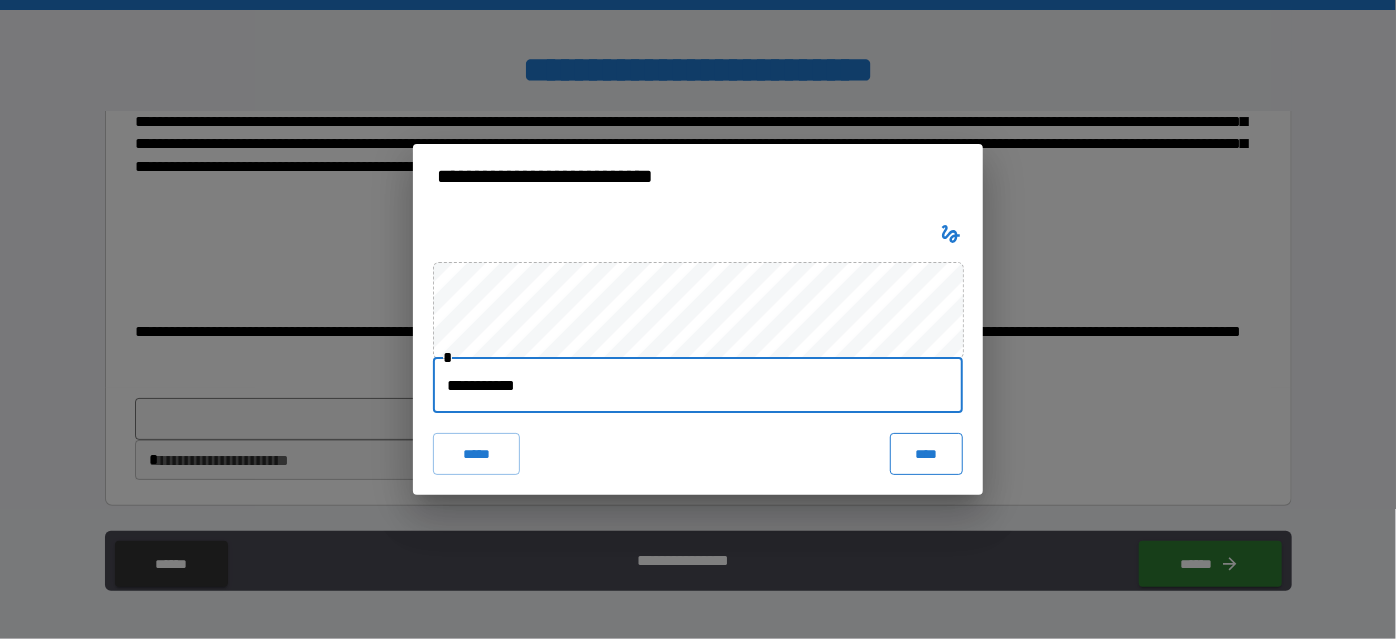 type on "**********" 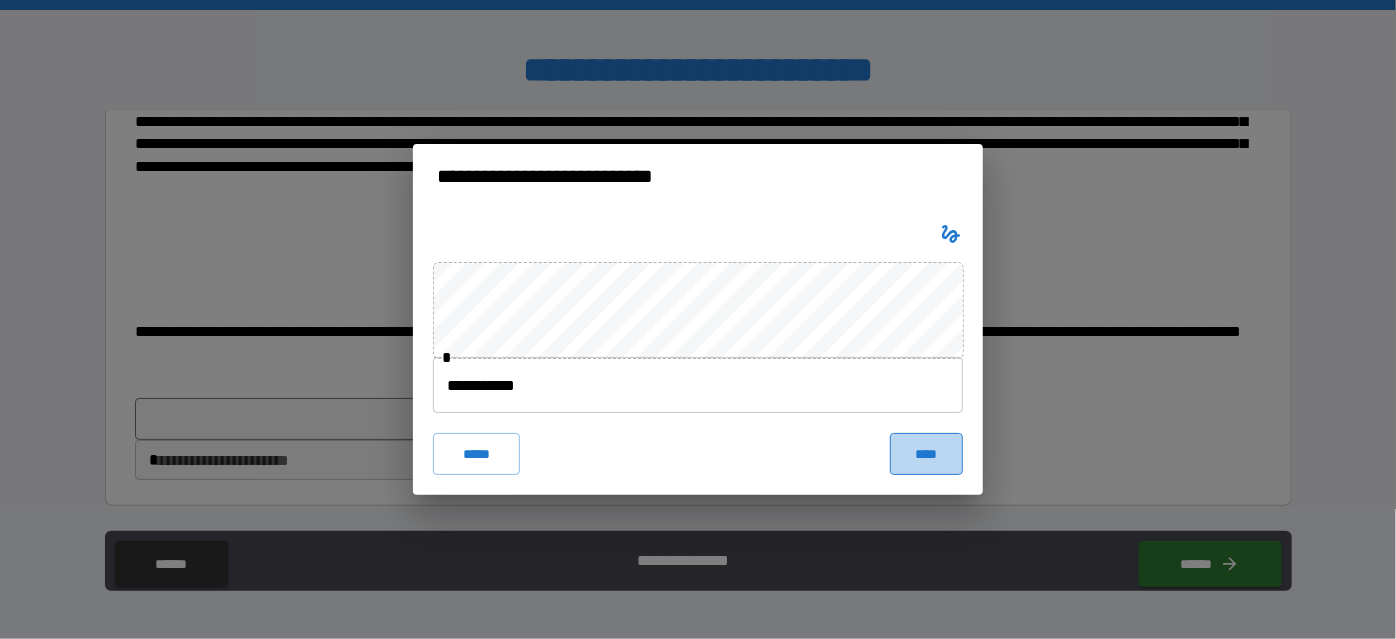 click on "****" at bounding box center [926, 454] 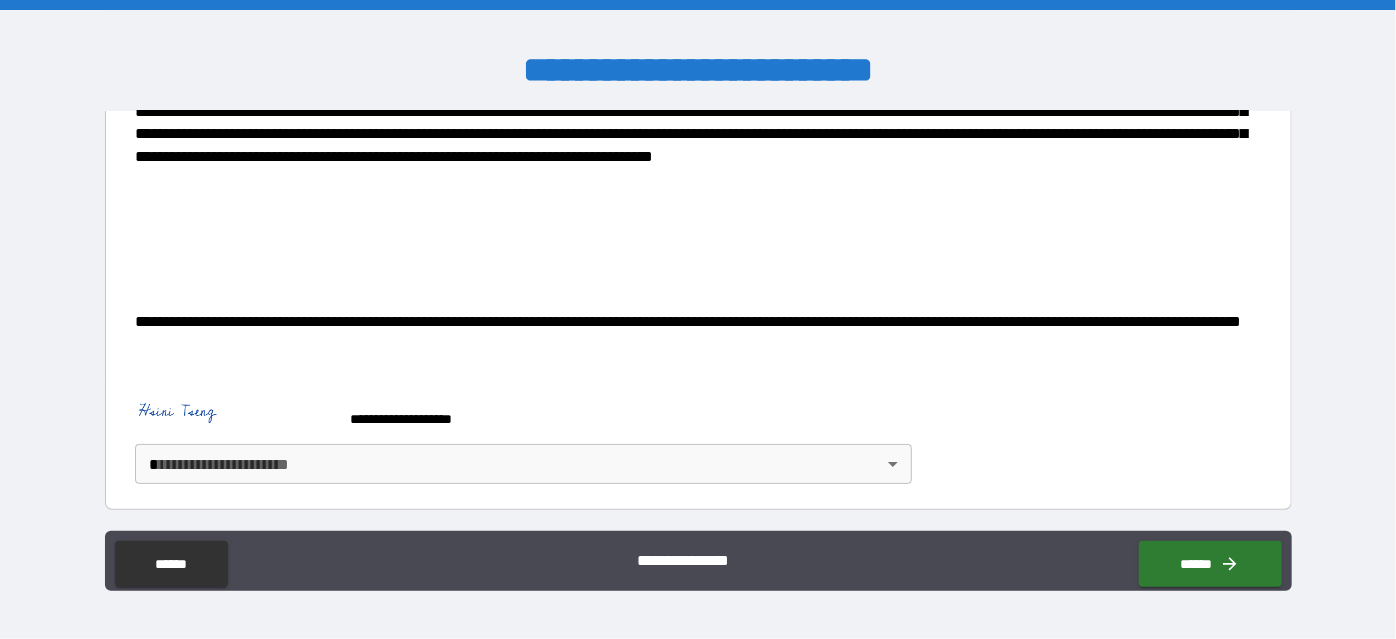 click on "**********" at bounding box center (698, 319) 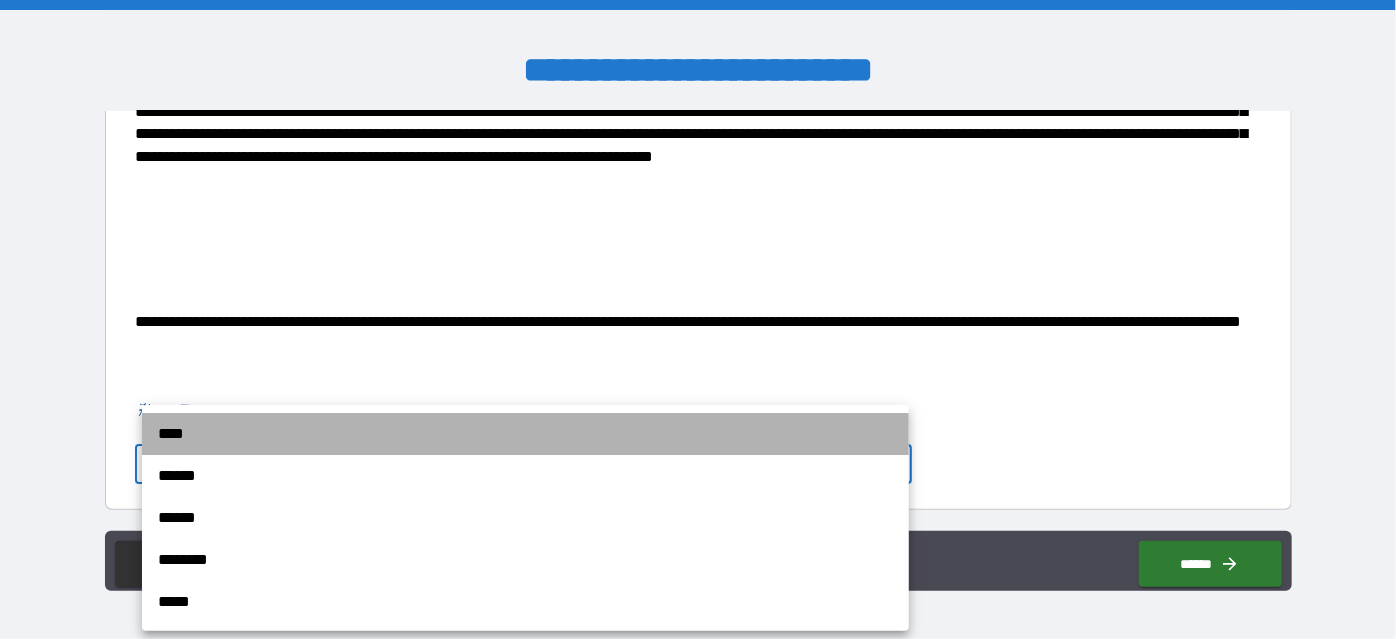 click on "****" at bounding box center [525, 434] 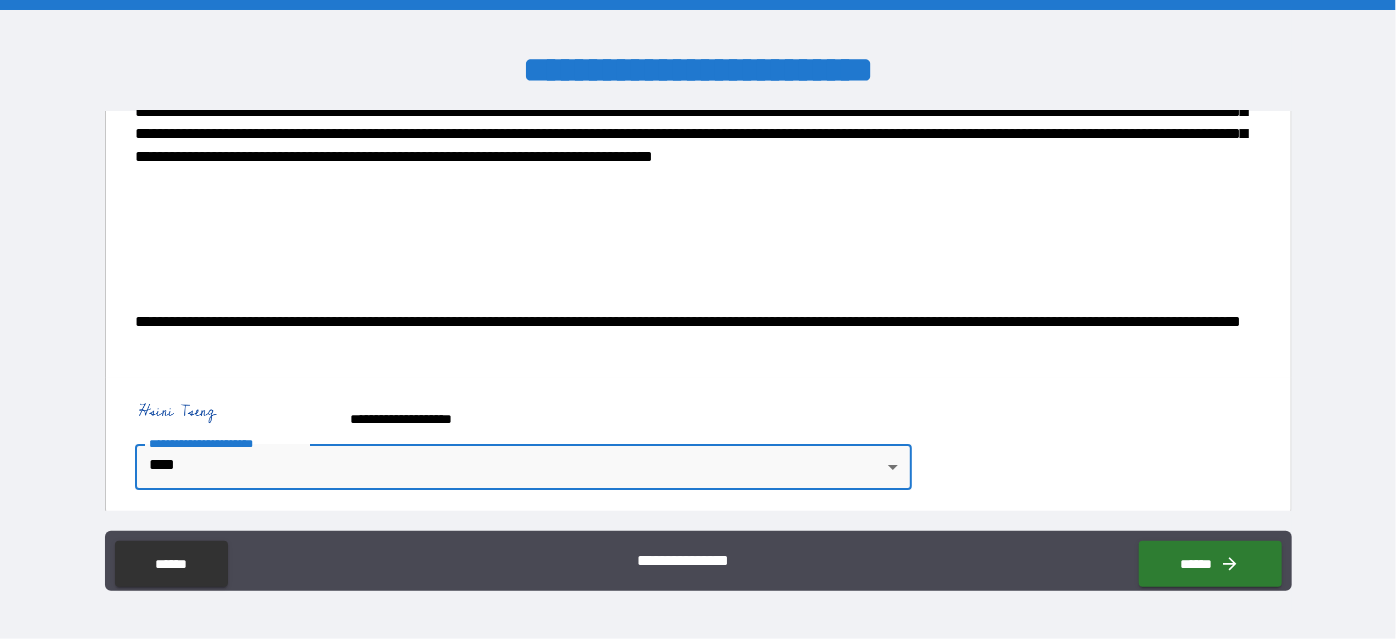 scroll, scrollTop: 112, scrollLeft: 0, axis: vertical 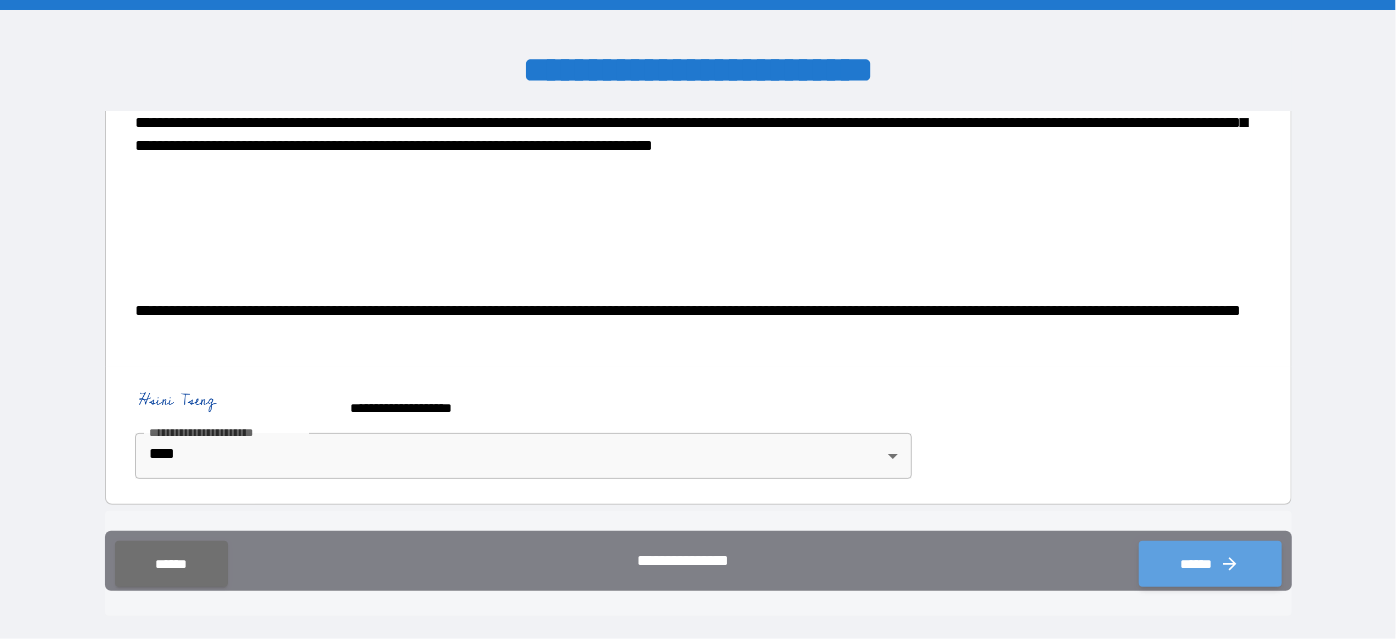 click on "******" at bounding box center [1210, 564] 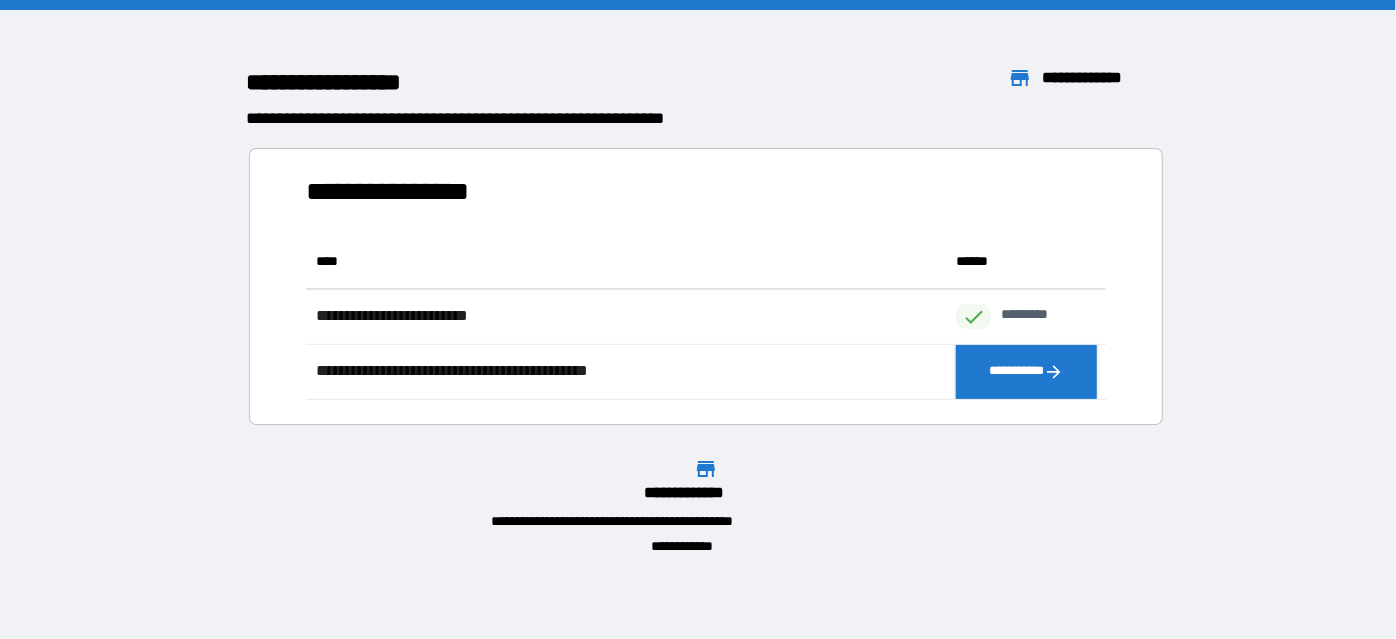 scroll, scrollTop: 15, scrollLeft: 14, axis: both 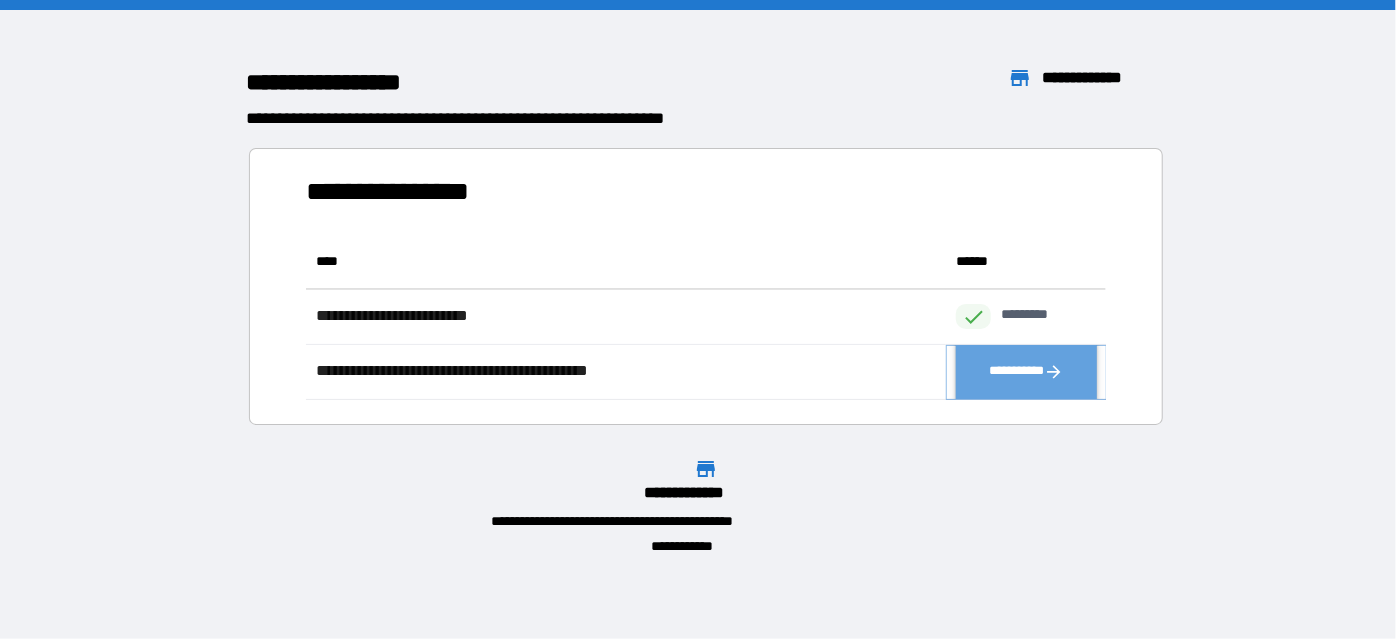 click on "**********" at bounding box center (1026, 371) 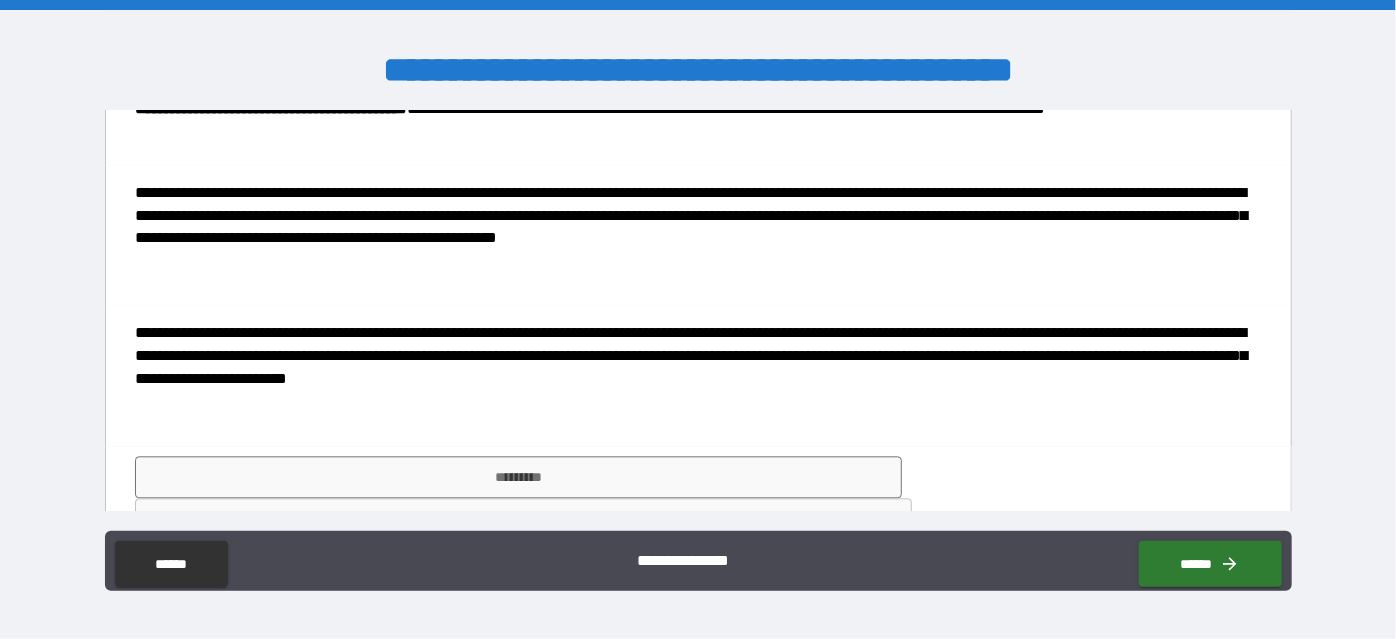 scroll, scrollTop: 2270, scrollLeft: 0, axis: vertical 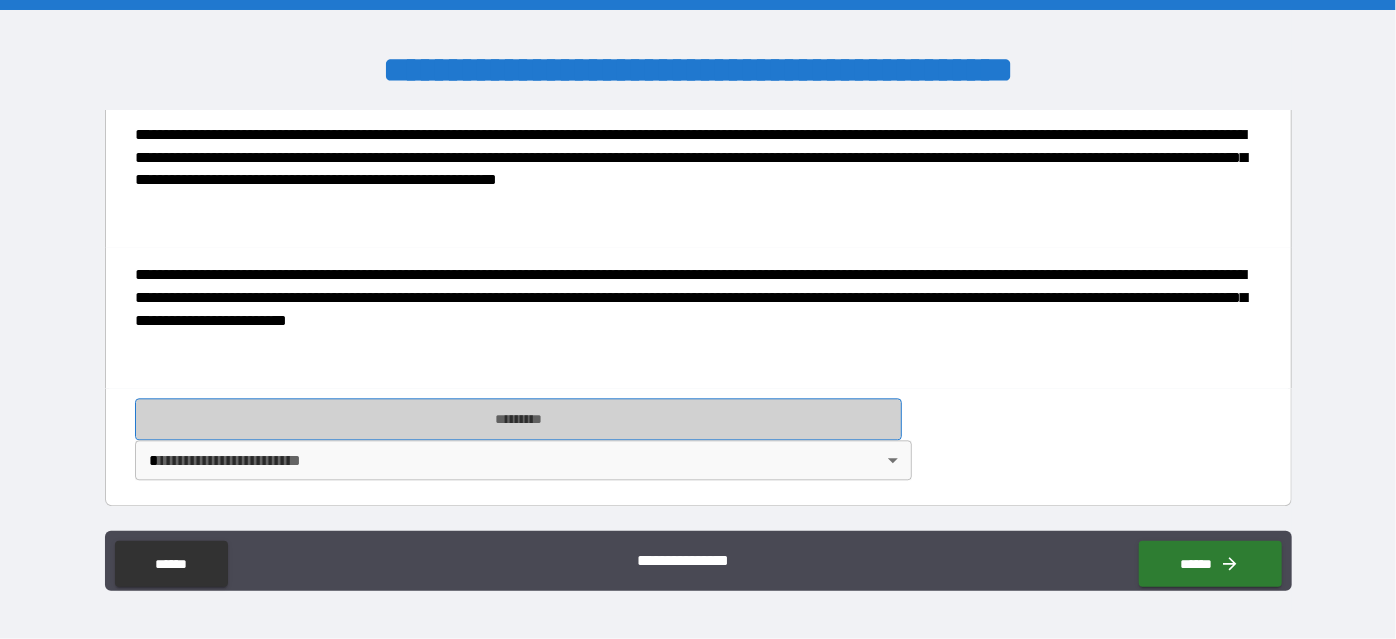 click on "*********" at bounding box center (518, 419) 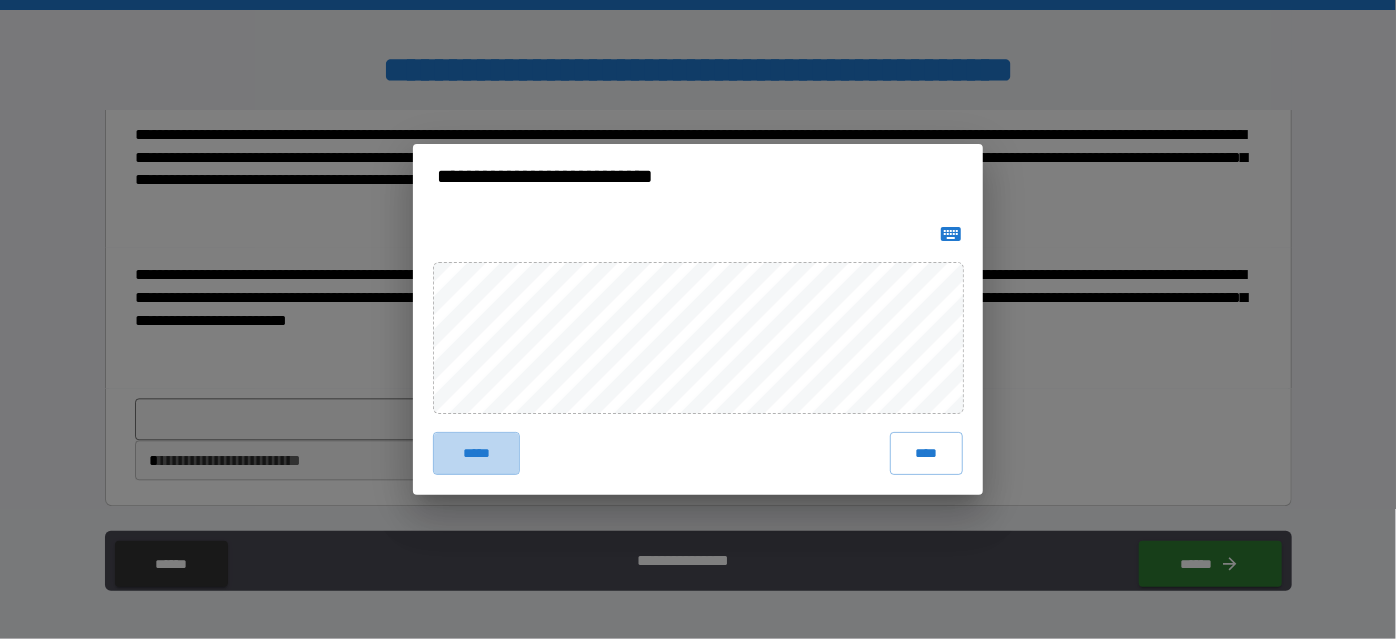 drag, startPoint x: 497, startPoint y: 449, endPoint x: 528, endPoint y: 423, distance: 40.459858 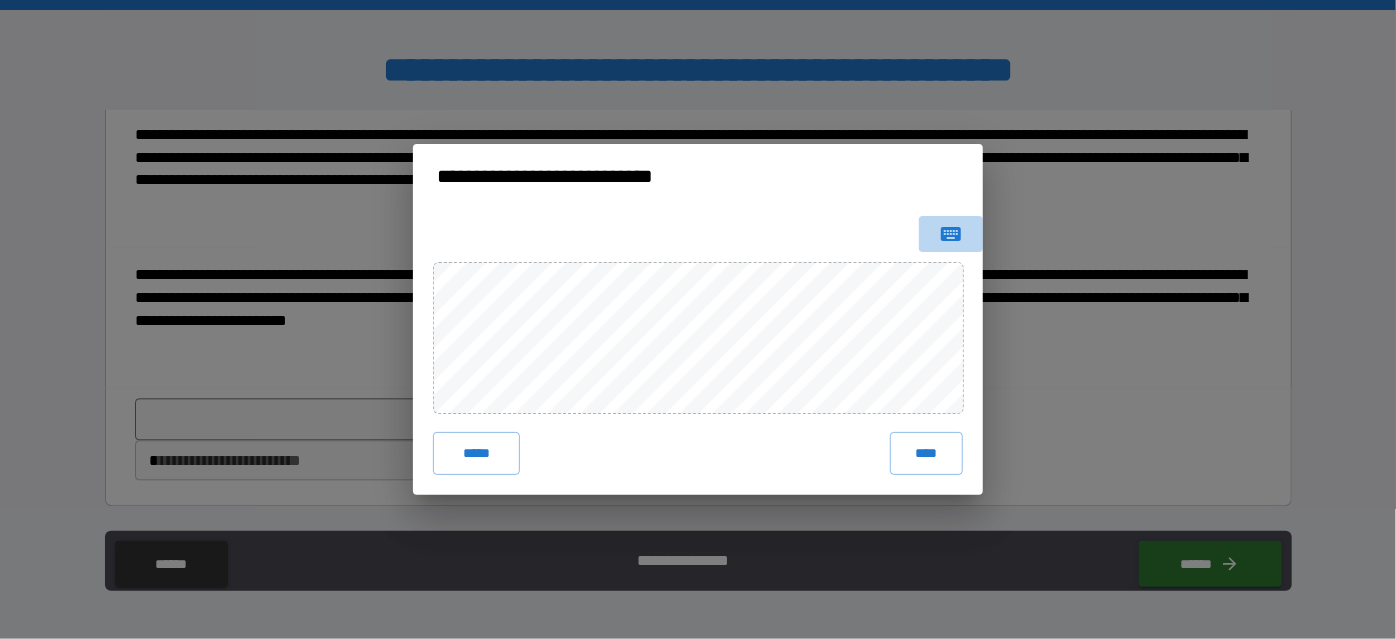 click at bounding box center [951, 234] 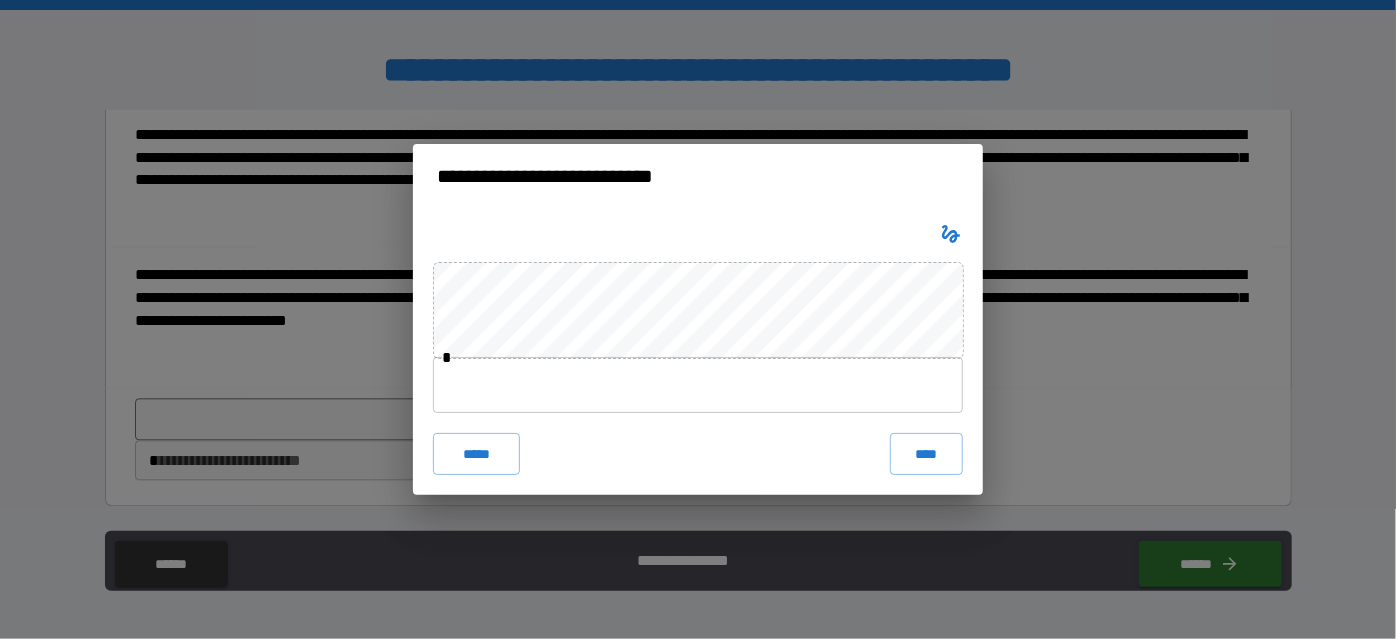 click at bounding box center (698, 385) 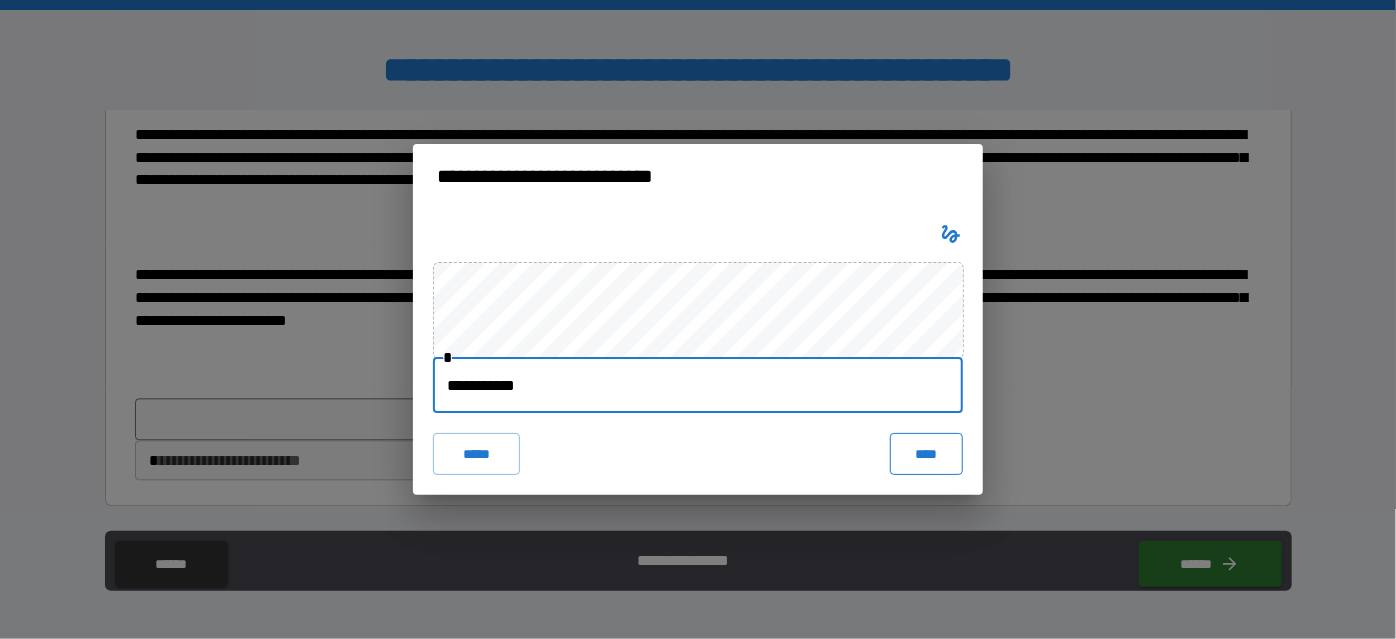 type on "**********" 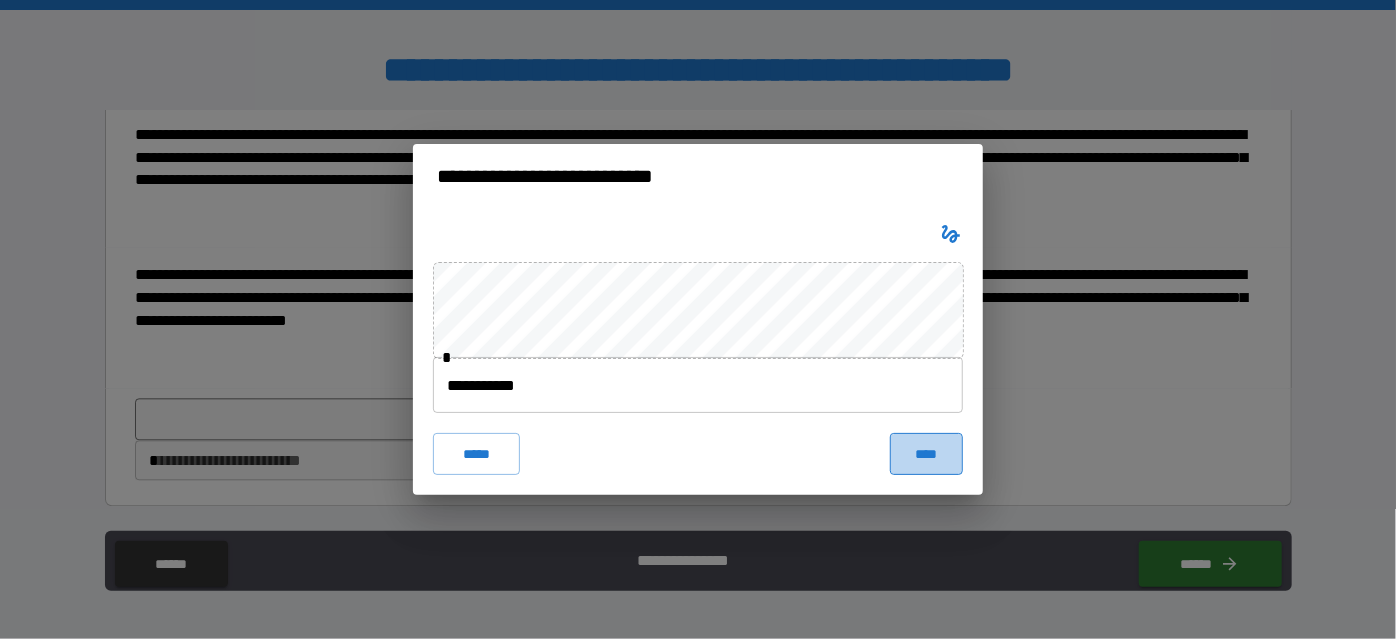 click on "****" at bounding box center [926, 454] 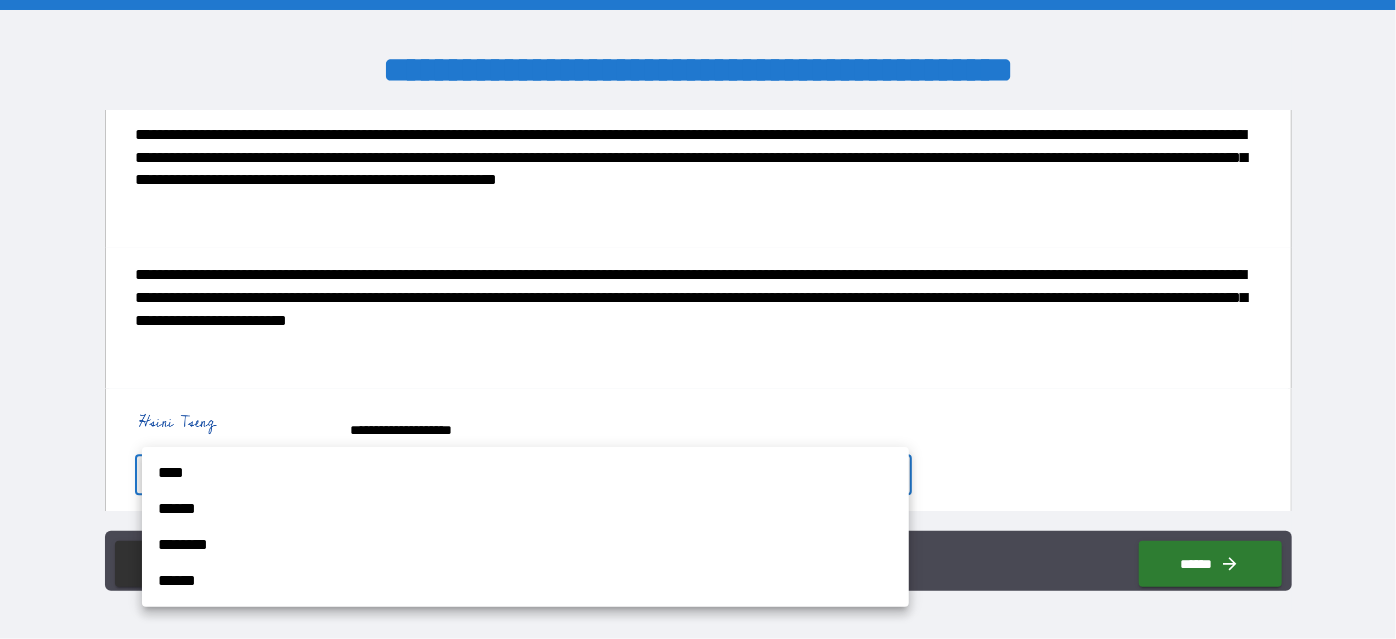 click on "**********" at bounding box center [698, 319] 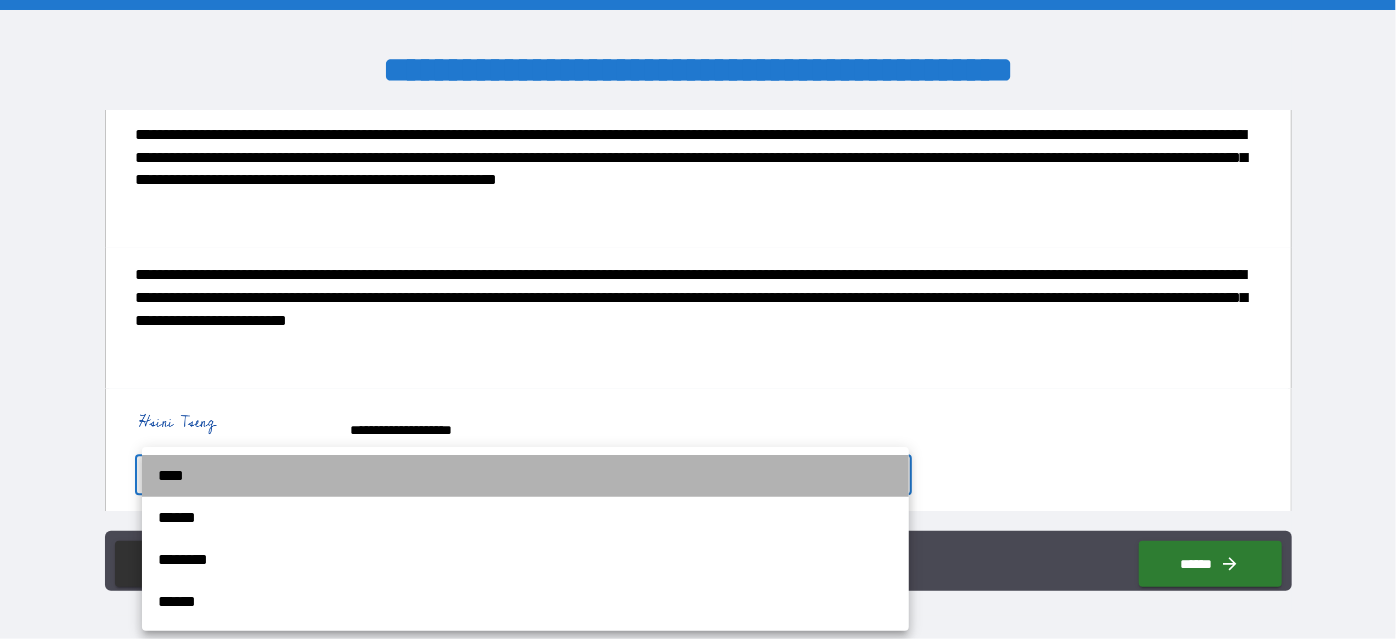 click on "****" at bounding box center [525, 476] 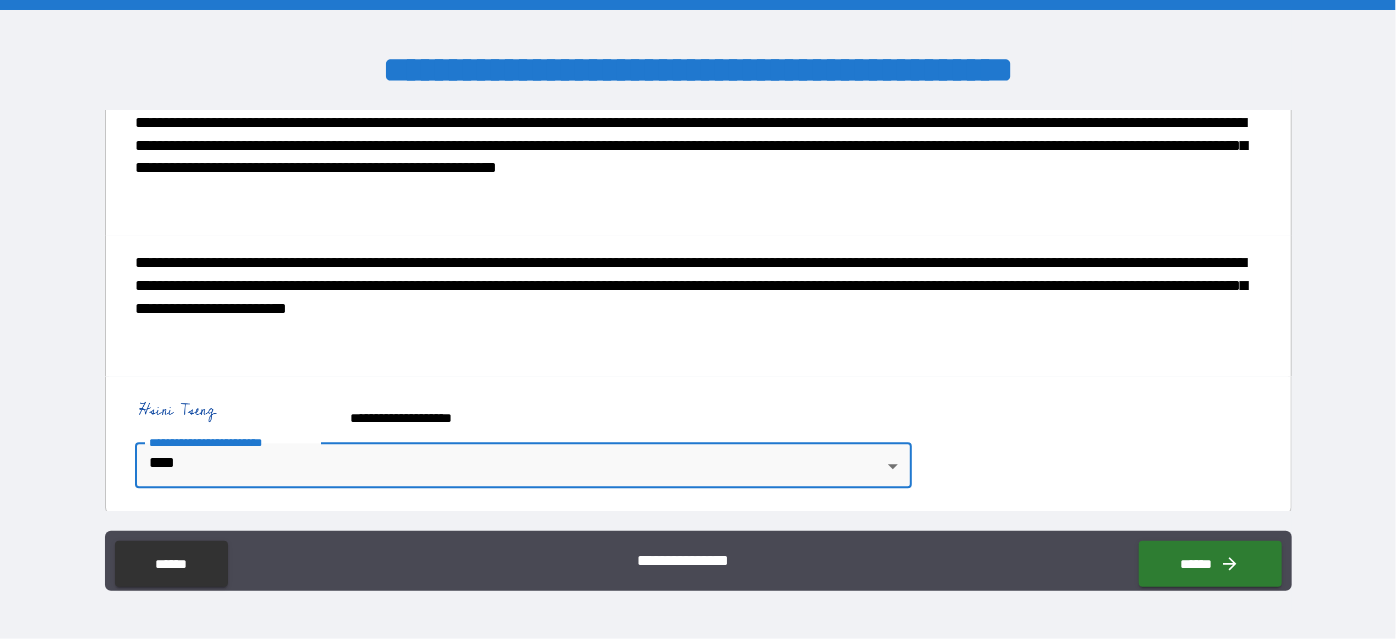 scroll, scrollTop: 2285, scrollLeft: 0, axis: vertical 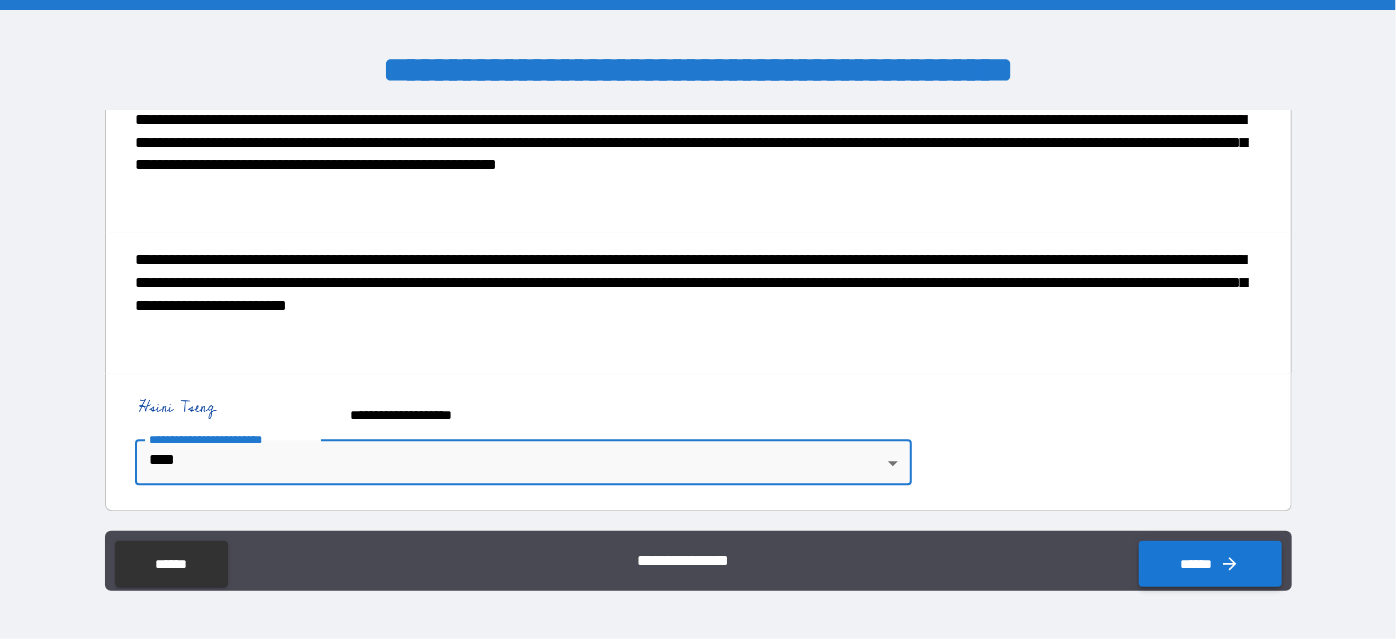 click at bounding box center [1226, 564] 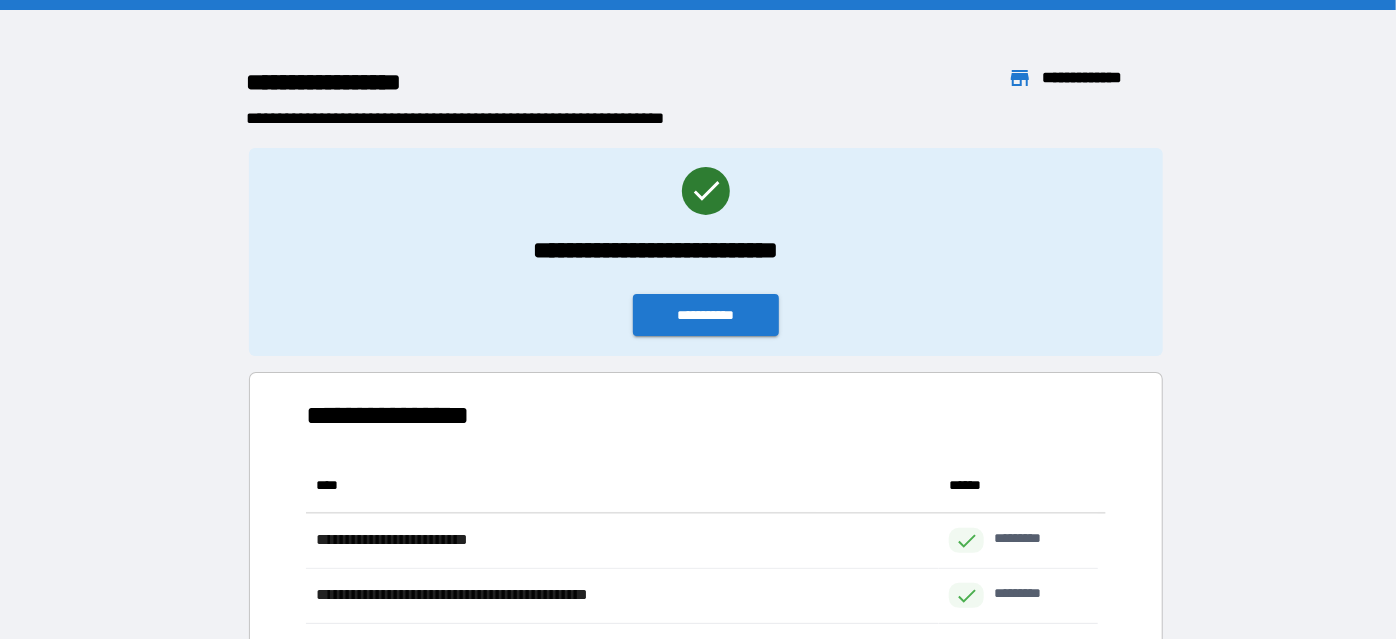 scroll, scrollTop: 15, scrollLeft: 14, axis: both 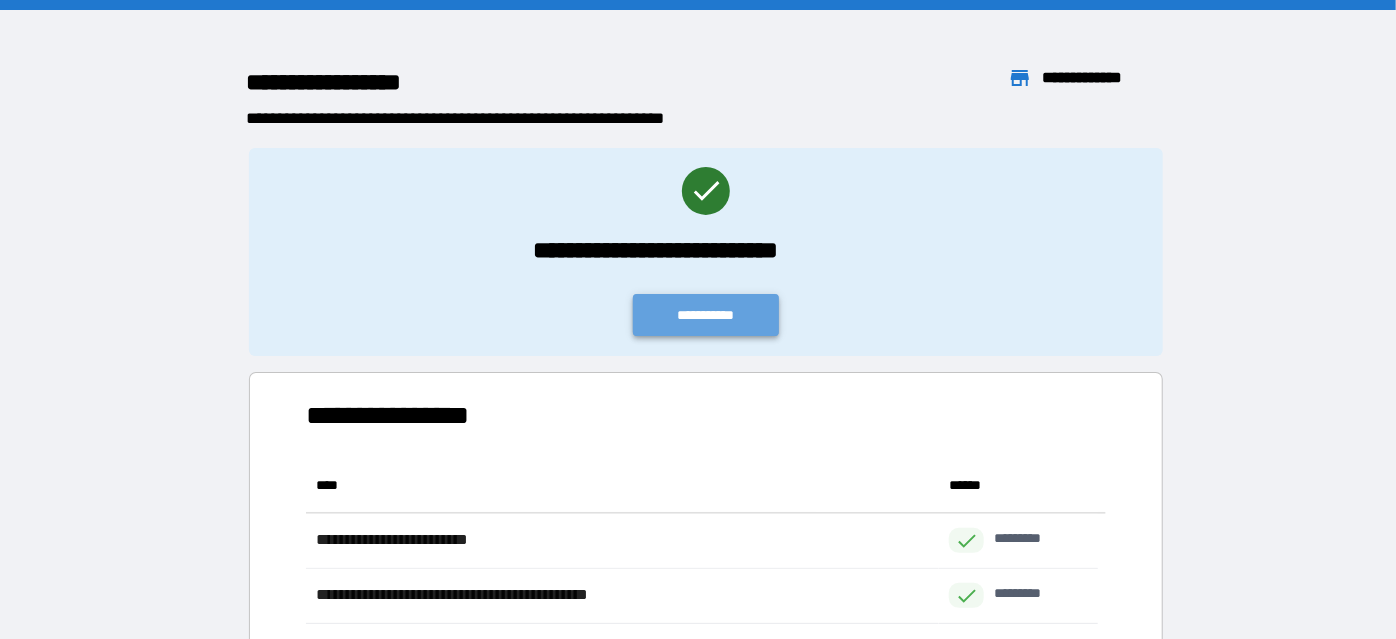 click on "**********" at bounding box center (706, 315) 